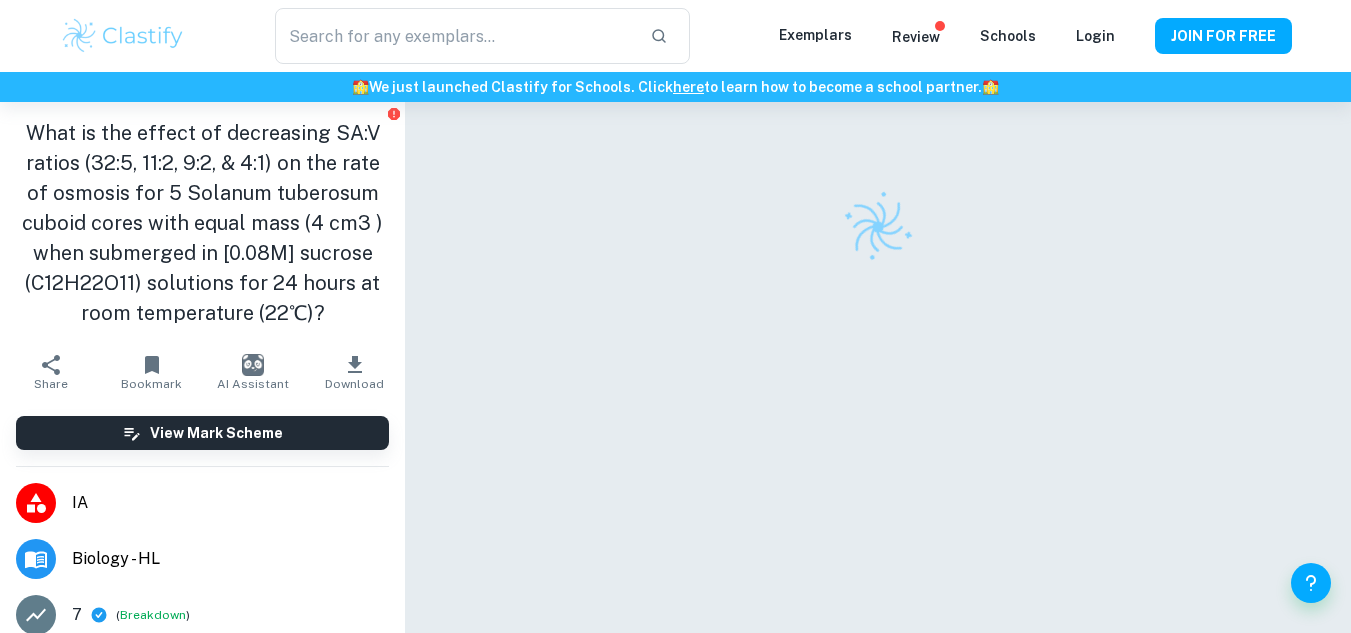 scroll, scrollTop: 0, scrollLeft: 0, axis: both 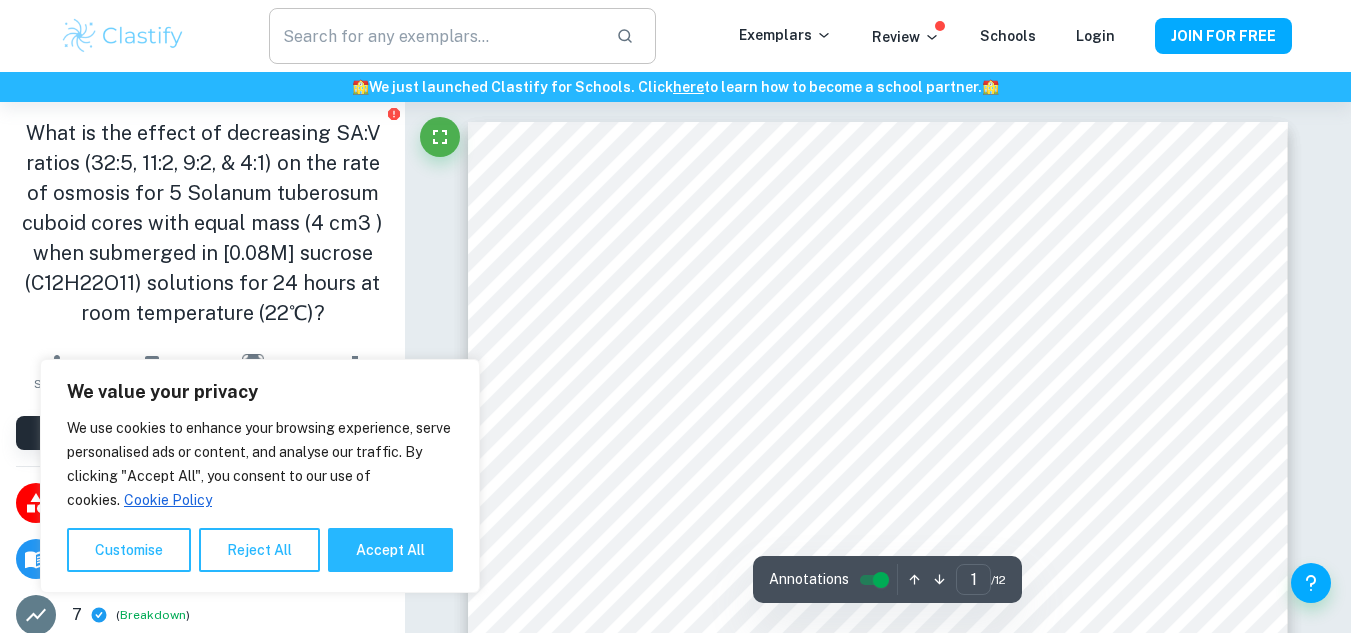 click at bounding box center [434, 36] 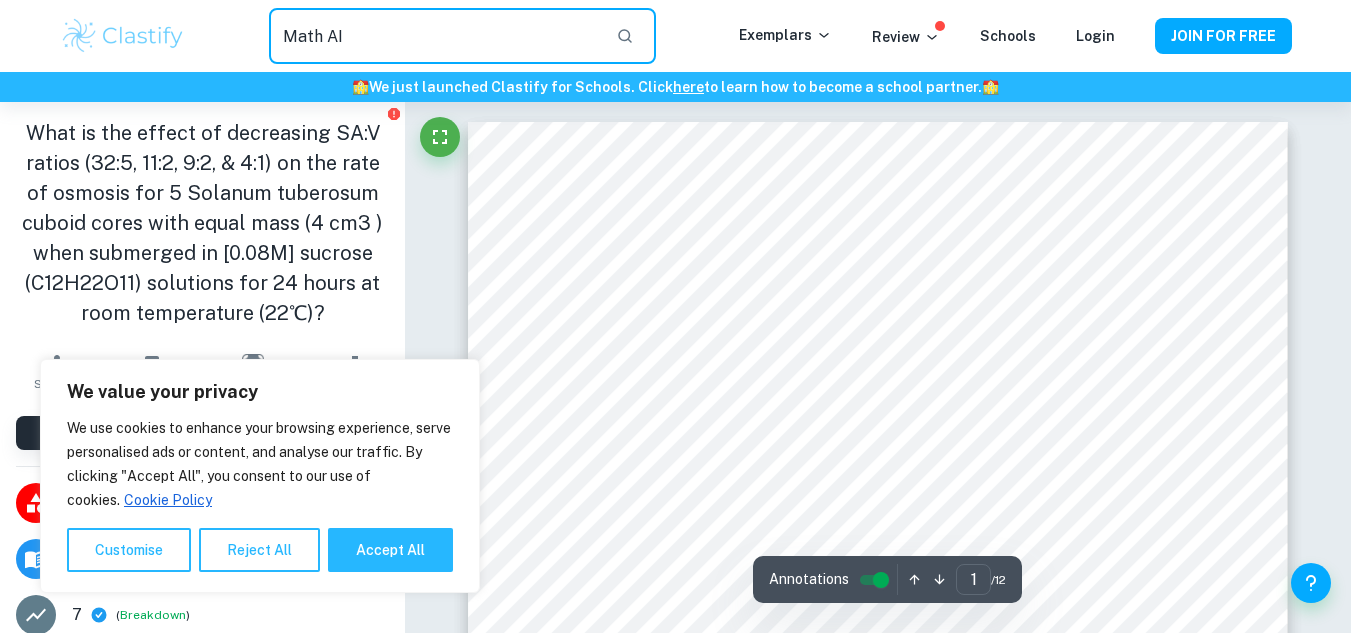 type on "Math AI" 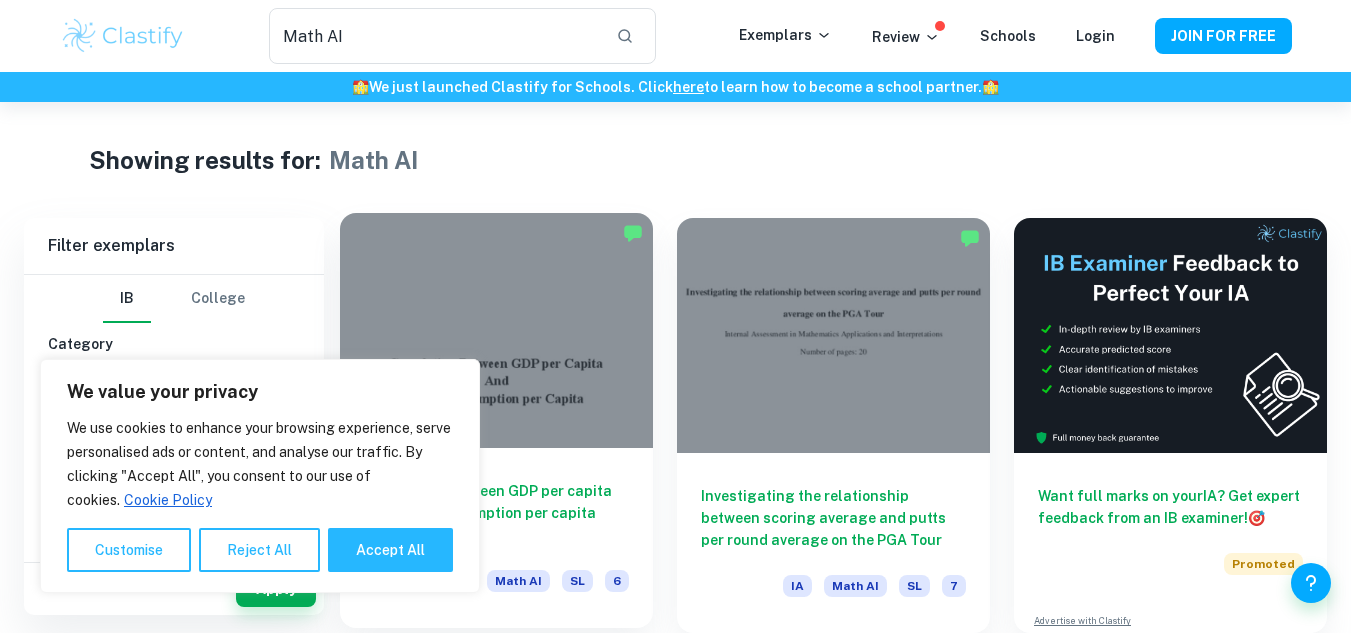 click on "Accept All" at bounding box center [390, 550] 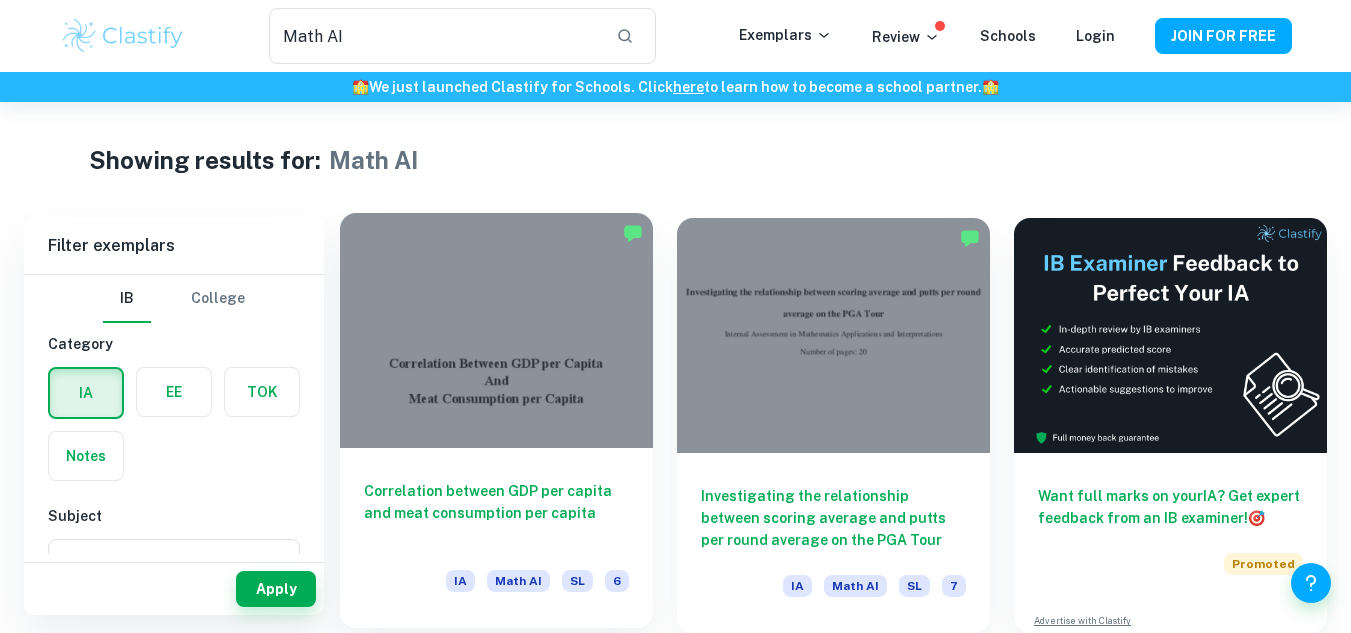checkbox on "true" 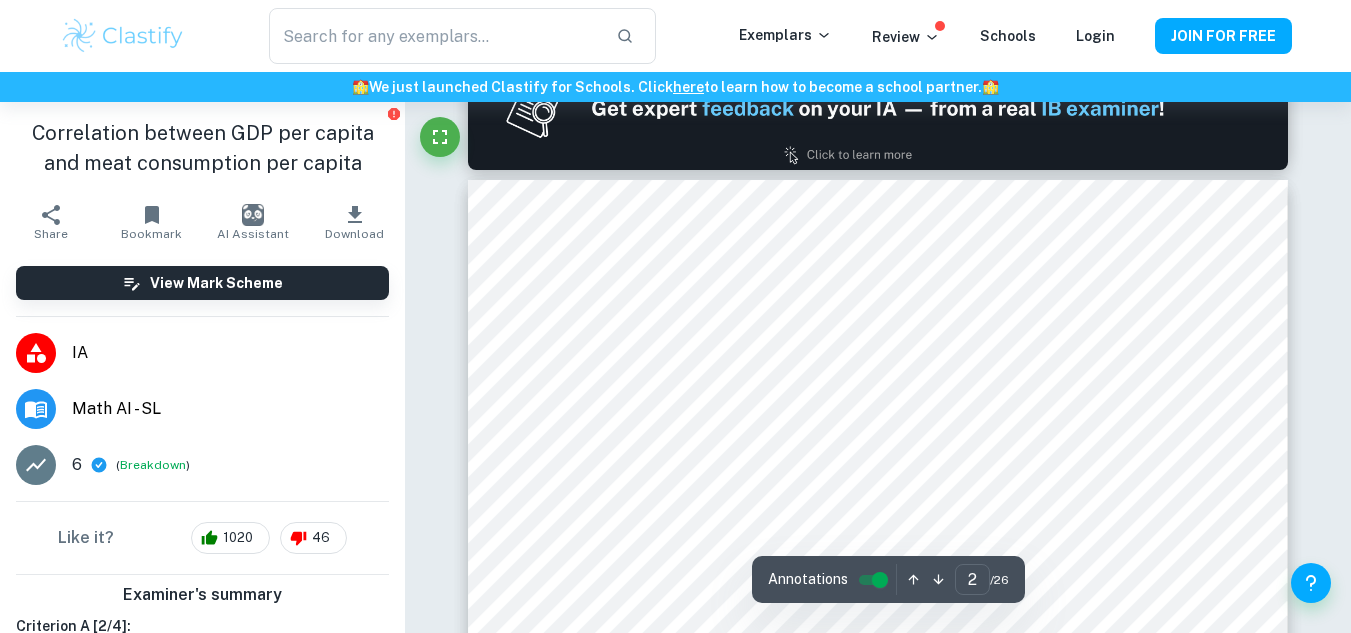 scroll, scrollTop: 1200, scrollLeft: 0, axis: vertical 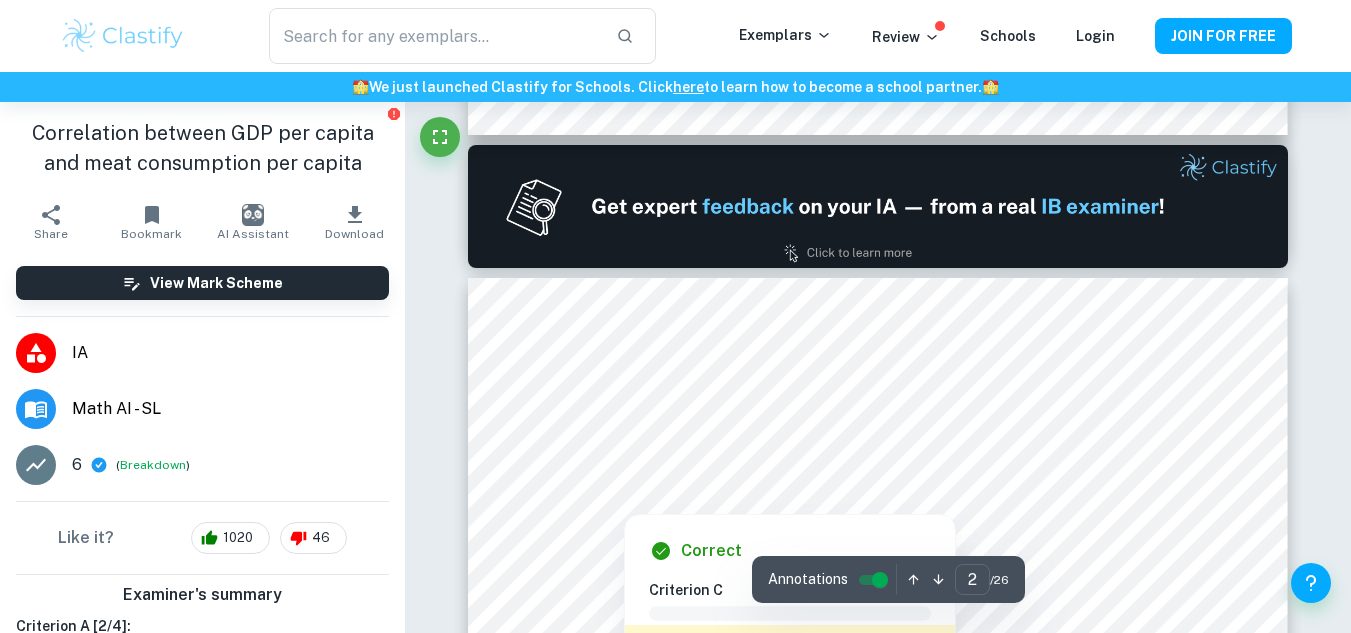 type on "1" 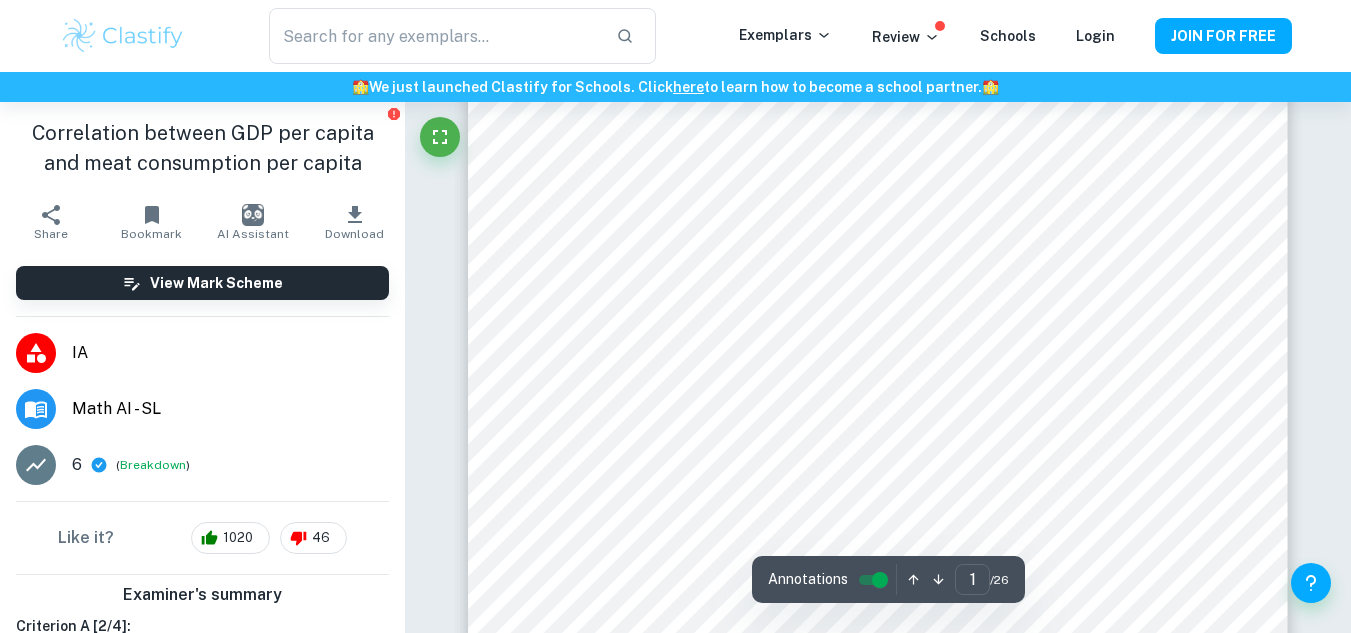scroll, scrollTop: 100, scrollLeft: 0, axis: vertical 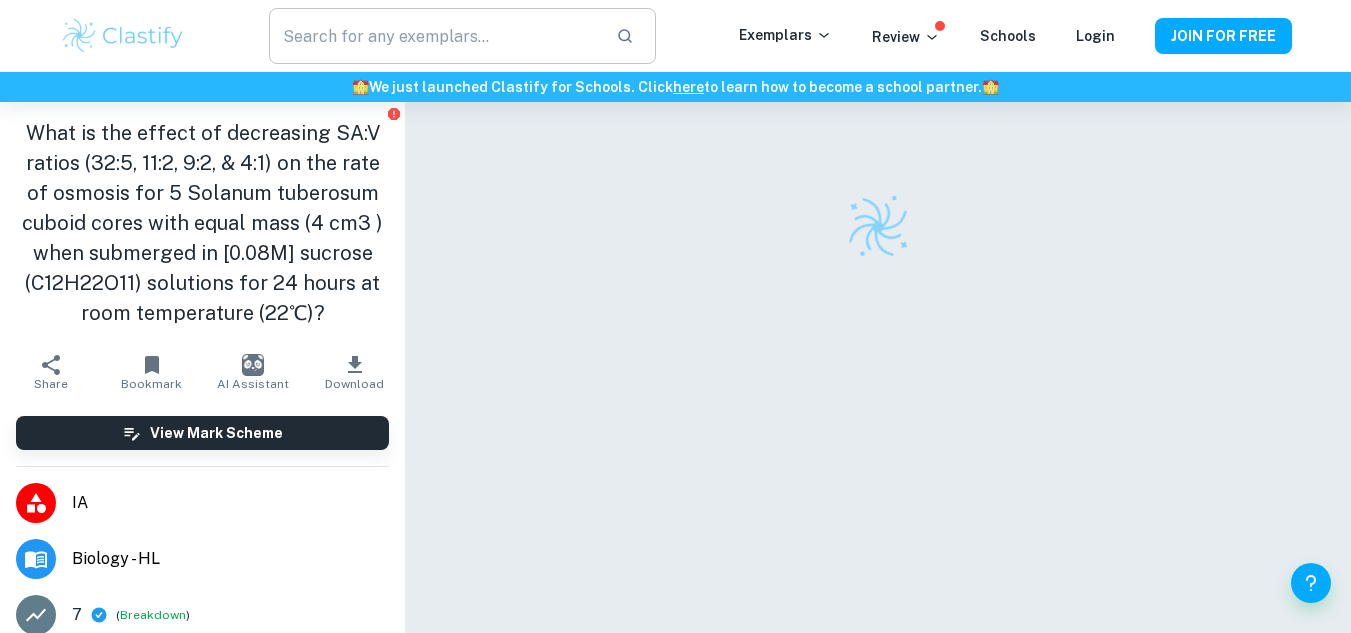 click at bounding box center [434, 36] 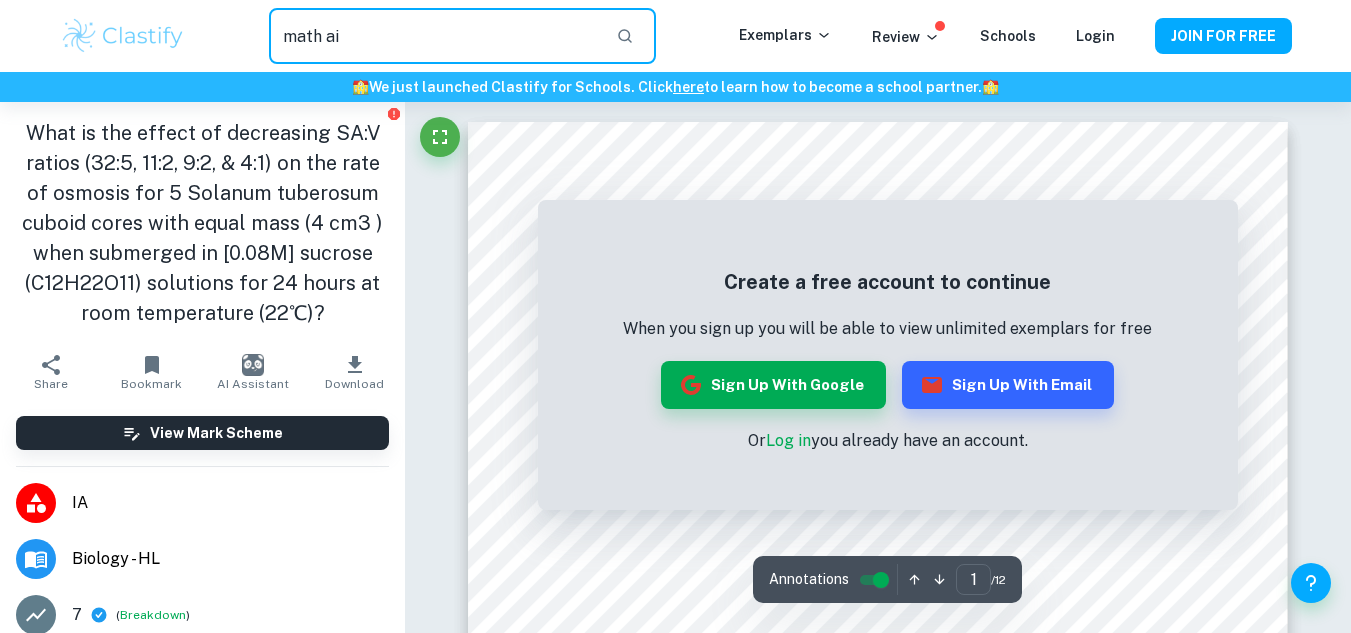 type on "math ai" 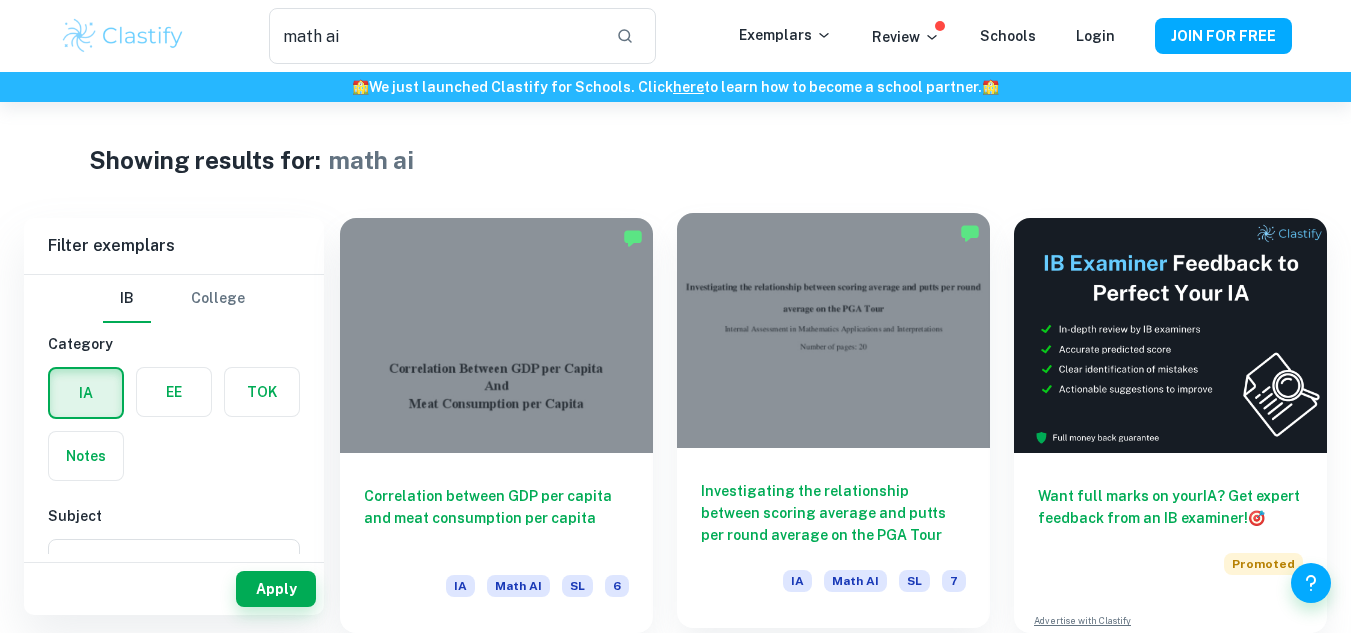click on "Investigating the relationship between scoring average and putts per round  average on the PGA Tour" at bounding box center (833, 513) 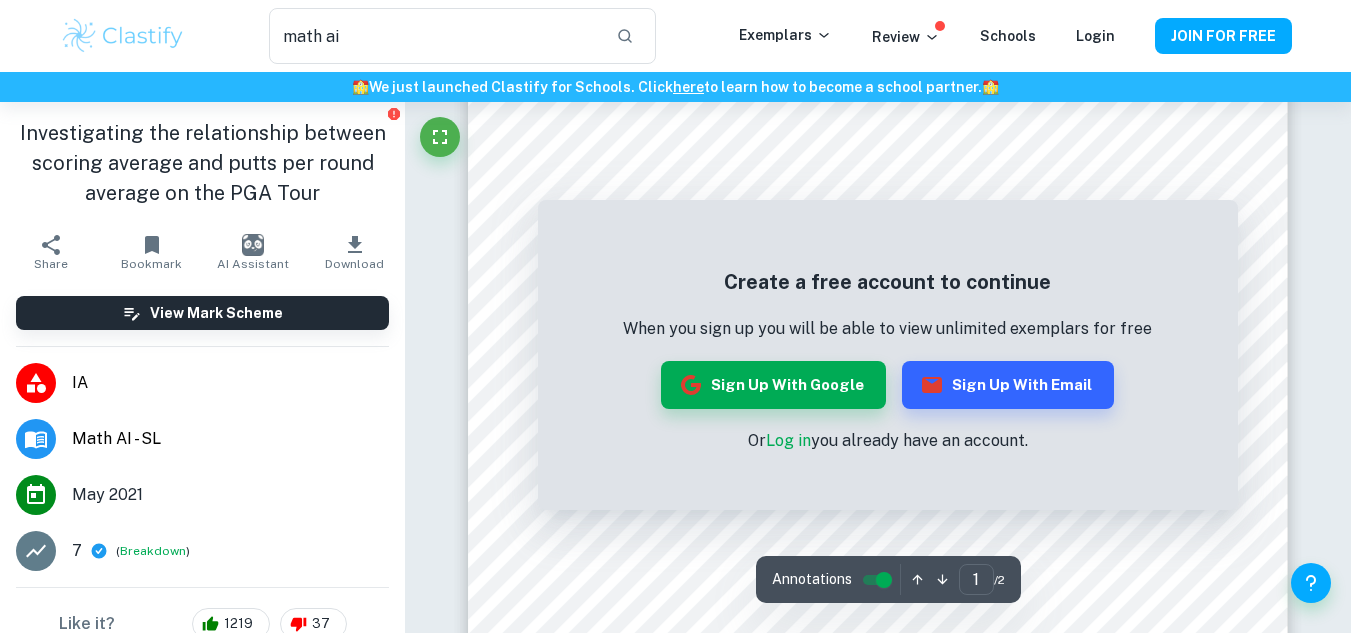 scroll, scrollTop: 100, scrollLeft: 0, axis: vertical 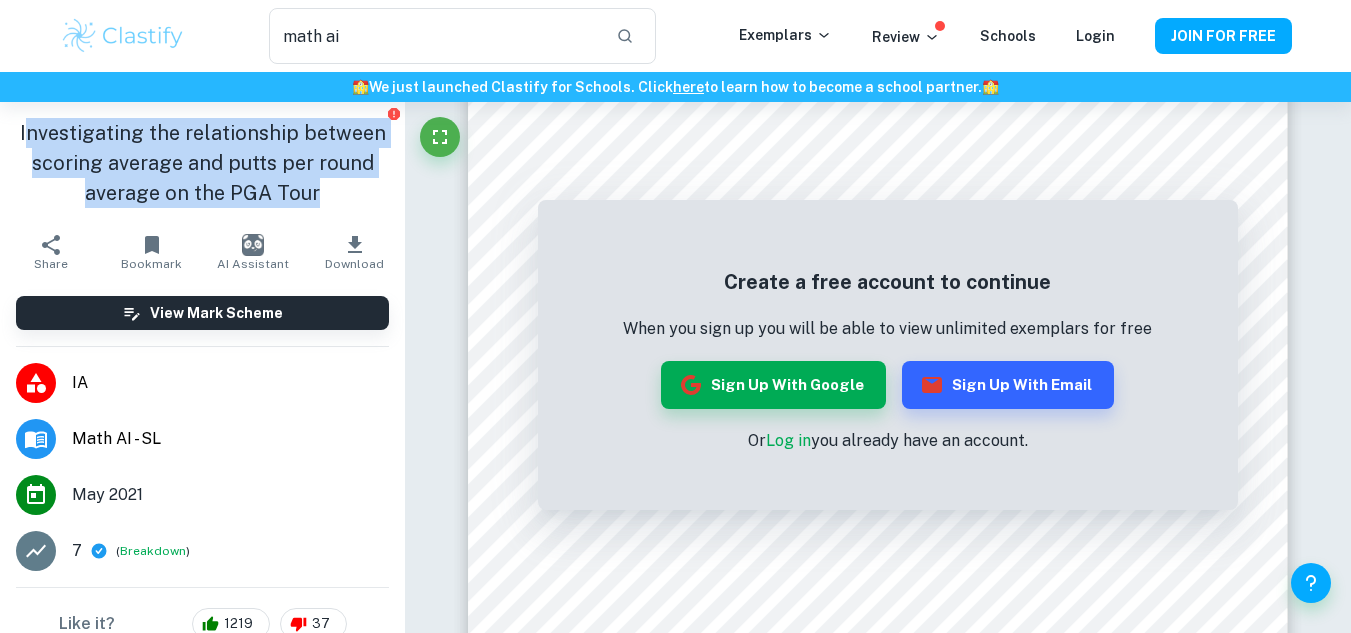 drag, startPoint x: 22, startPoint y: 138, endPoint x: 354, endPoint y: 201, distance: 337.92456 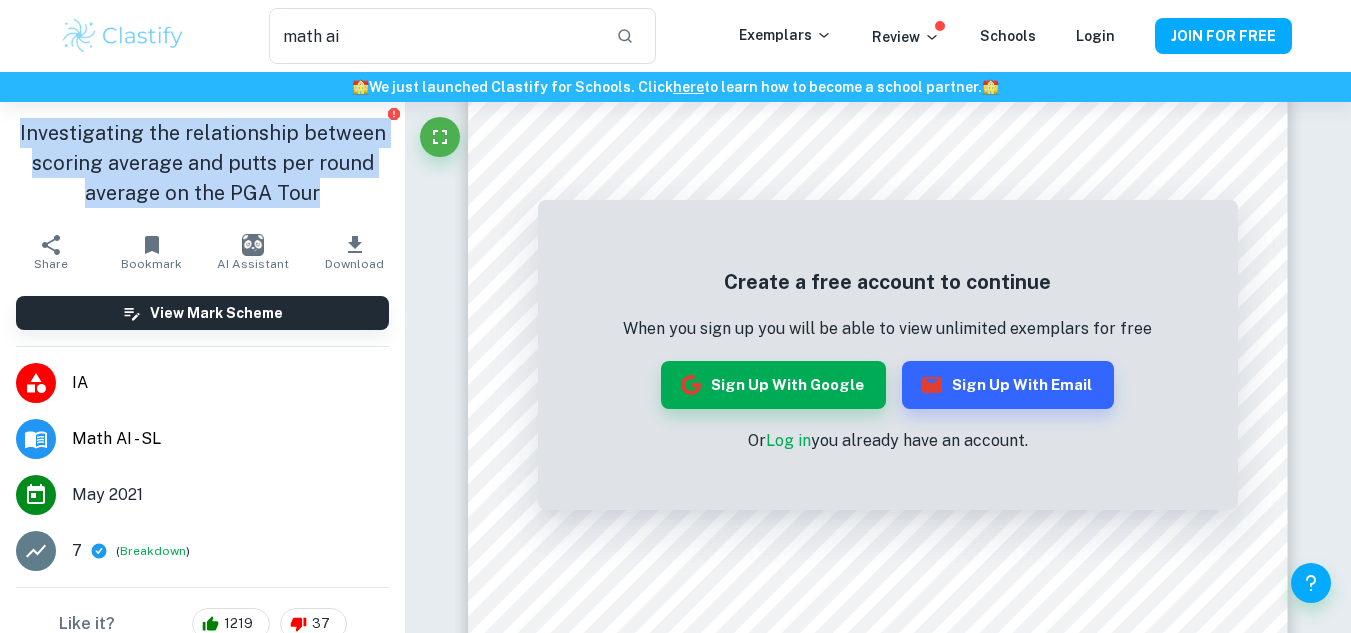drag, startPoint x: 16, startPoint y: 134, endPoint x: 329, endPoint y: 190, distance: 317.97012 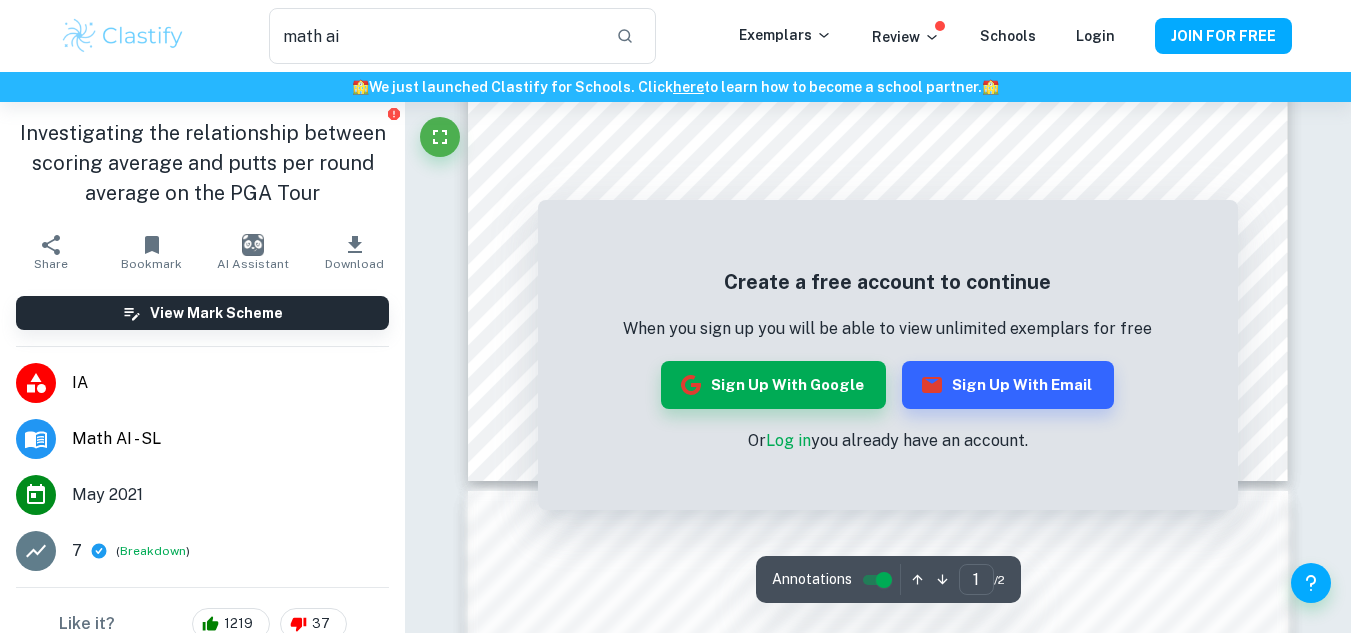 click on "Correct Criterion A The topic of the Internal assessment is stated clearly and explained in the introduction Comment The student directly states the aim of the exploration the investigation of the relationship between scoring average and putts per round among PGA Tour players Written by [NAME] [LAST] Correct Criterion A The introduction includes a general description of the student's approach to the topic and what area of the math curriculum the exploration focuses on Comment The steps of the exploration are described in the Procedure of the investigation section in a list format Written by [NAME] [LAST] Correct Criterion A The conclusion is a summary of the outcomes and a response to the aim of the exploration stated in the introduction Comment The student makes direct references to the aims stated in the exploration and provides answers to them (there is a weak, but positive correlation between putts per round and scoring averages) Written by [NAME] [LAST] Correct Criterion A Comment Written by [NAME]" at bounding box center [878, 545] 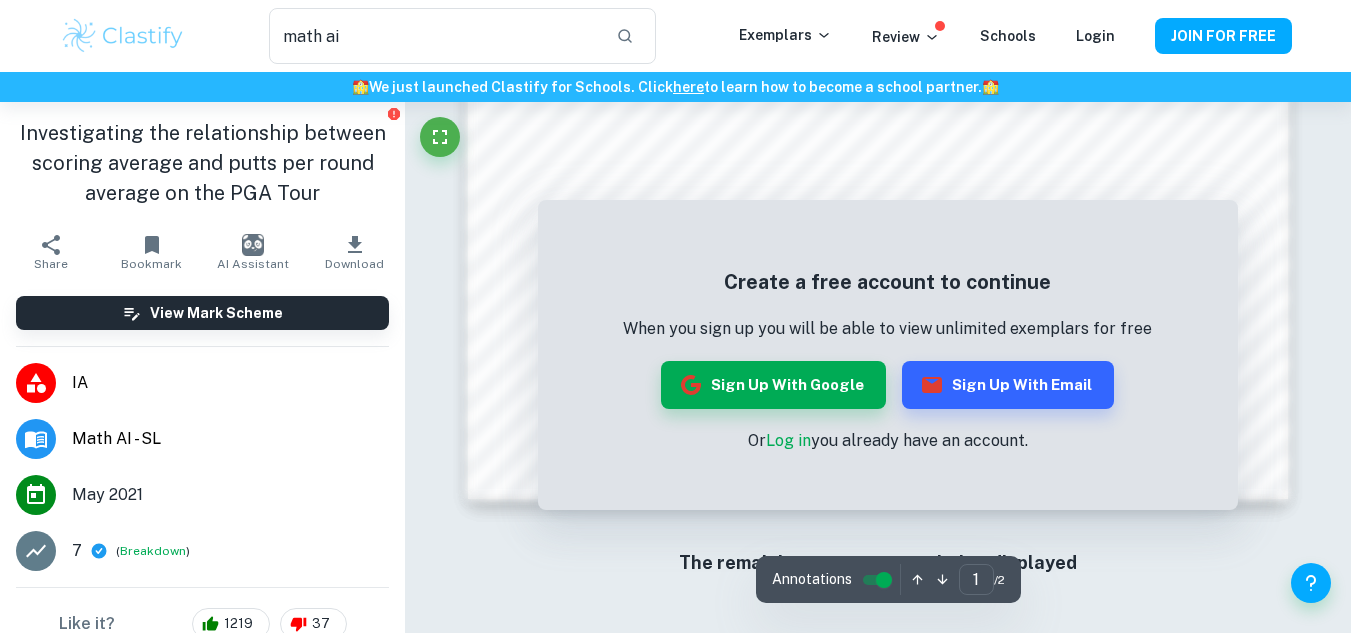 scroll, scrollTop: 1955, scrollLeft: 0, axis: vertical 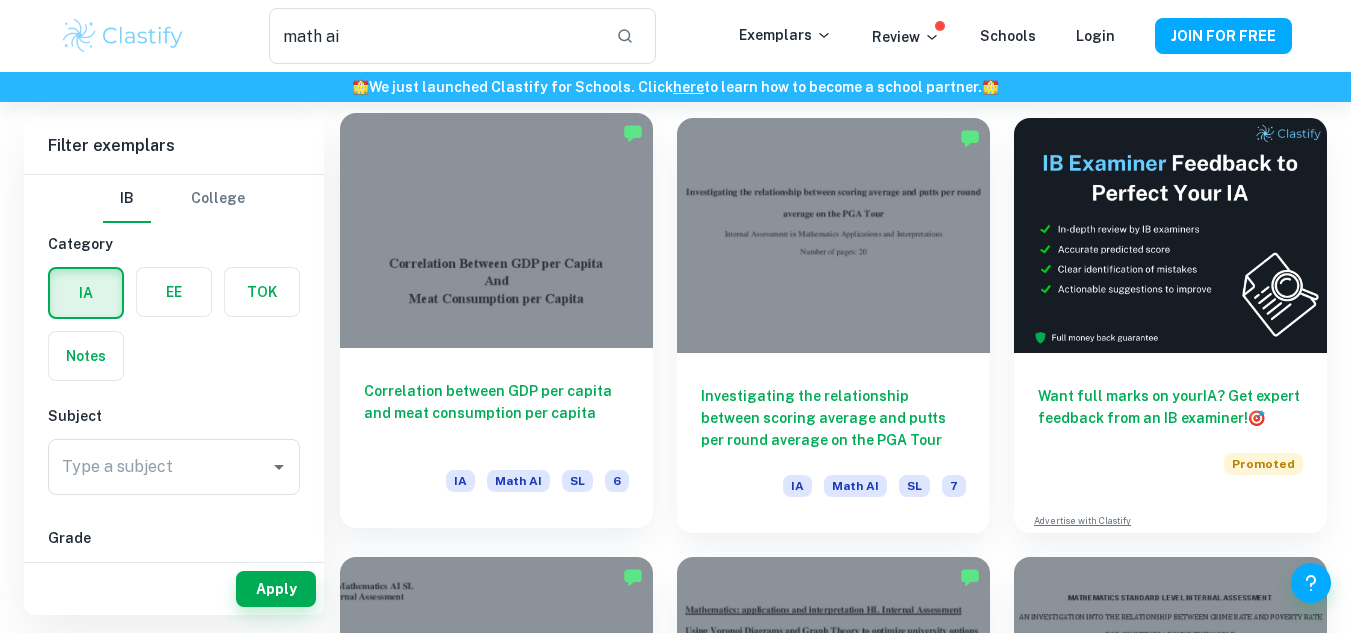 click on "Correlation between GDP per capita and meat consumption per capita" at bounding box center [496, 413] 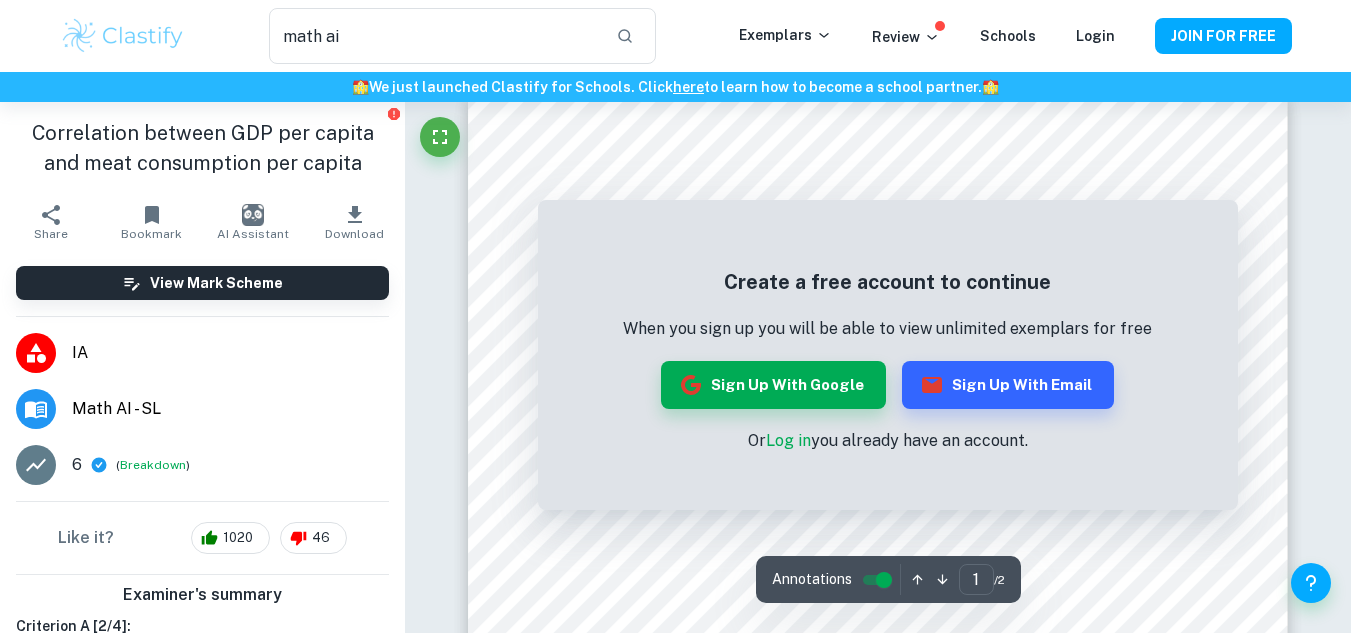 scroll, scrollTop: 0, scrollLeft: 0, axis: both 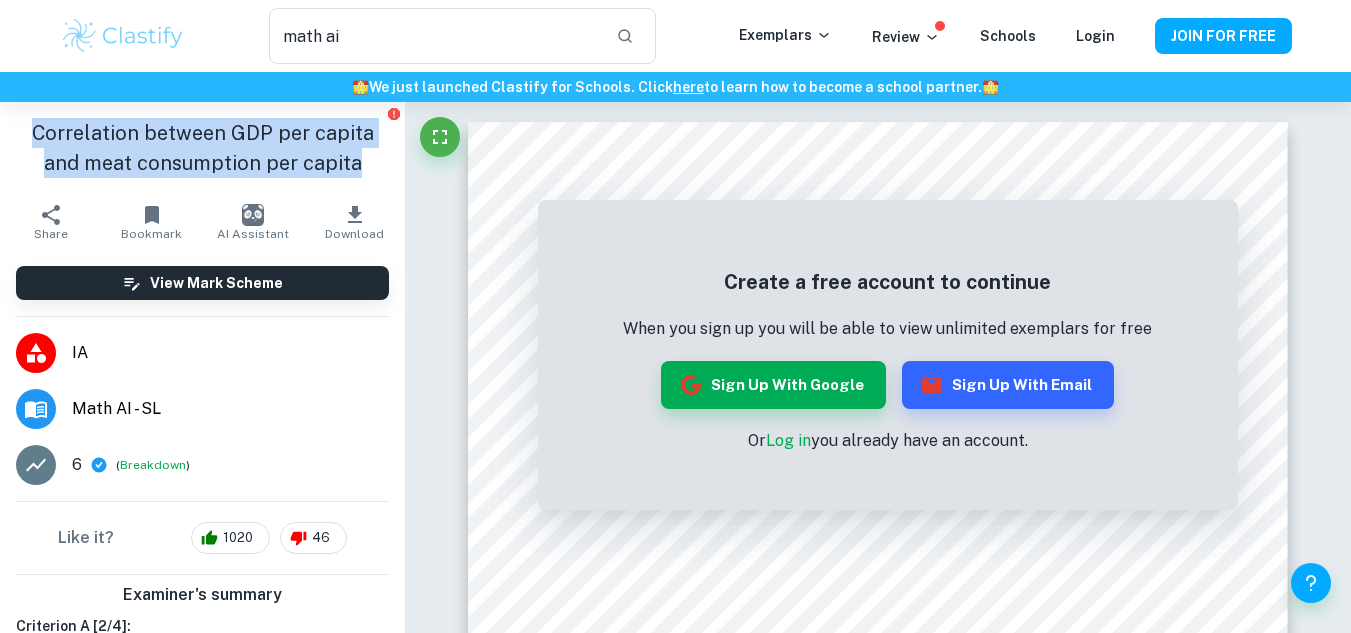 drag, startPoint x: 30, startPoint y: 132, endPoint x: 365, endPoint y: 173, distance: 337.49963 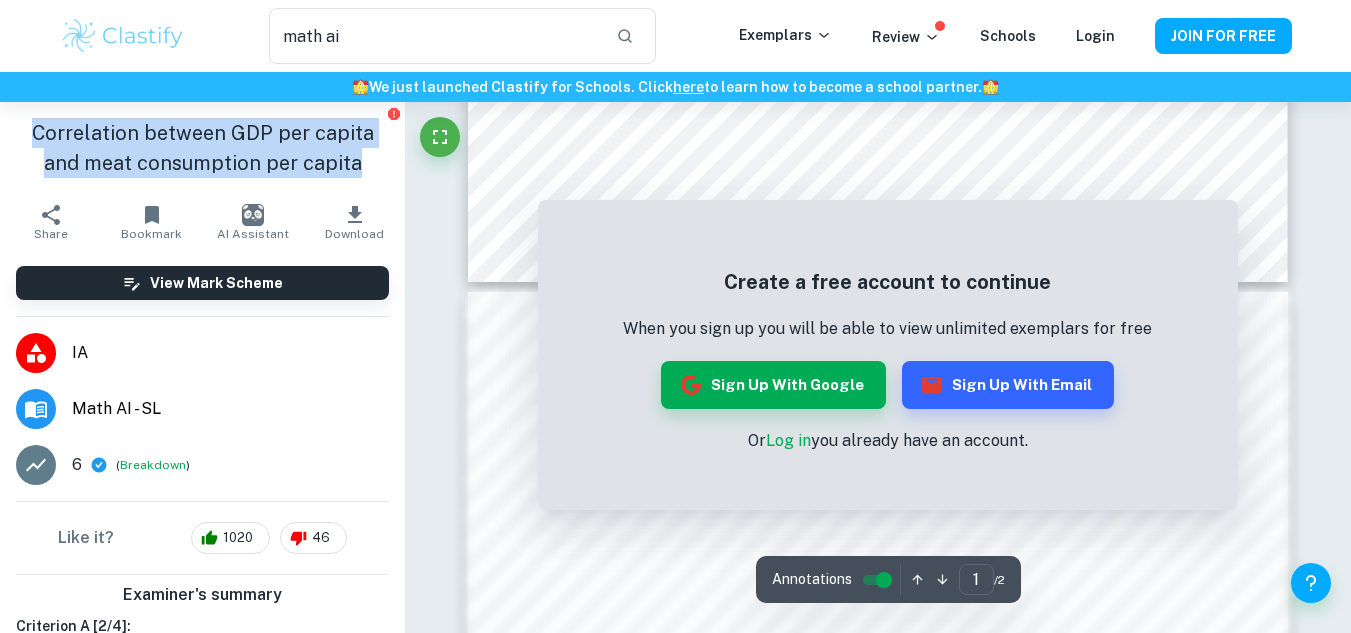 scroll, scrollTop: 800, scrollLeft: 0, axis: vertical 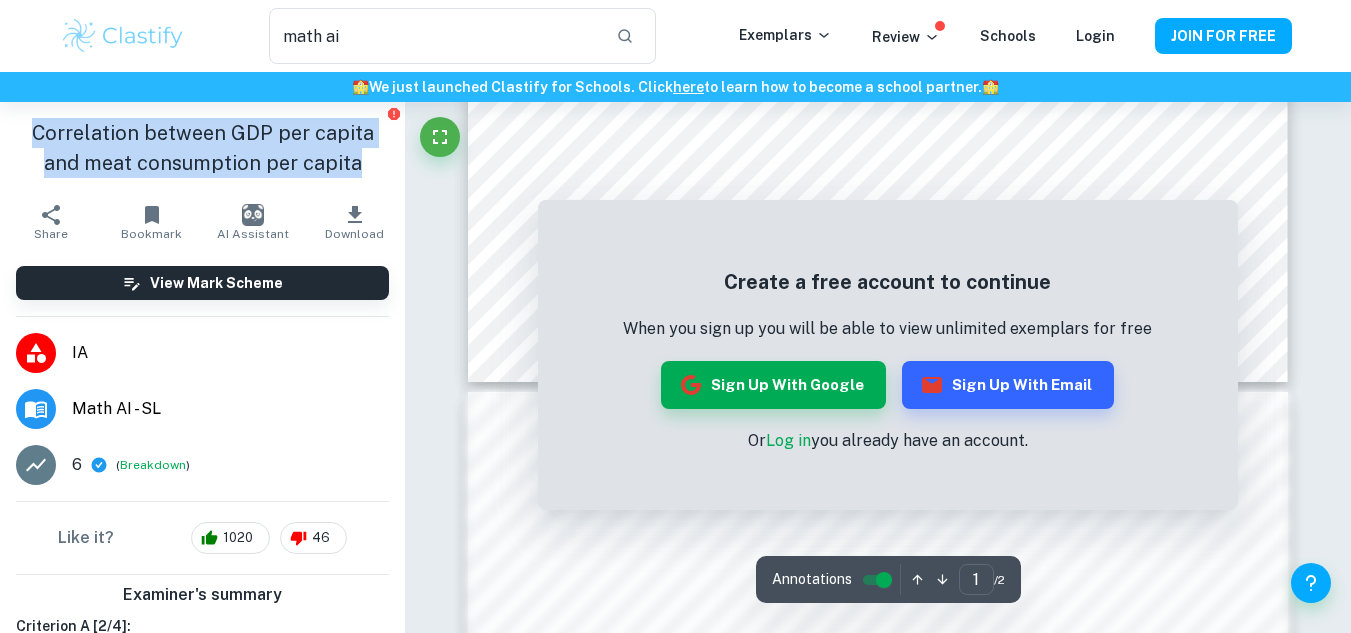 click on "Log in" at bounding box center (788, 440) 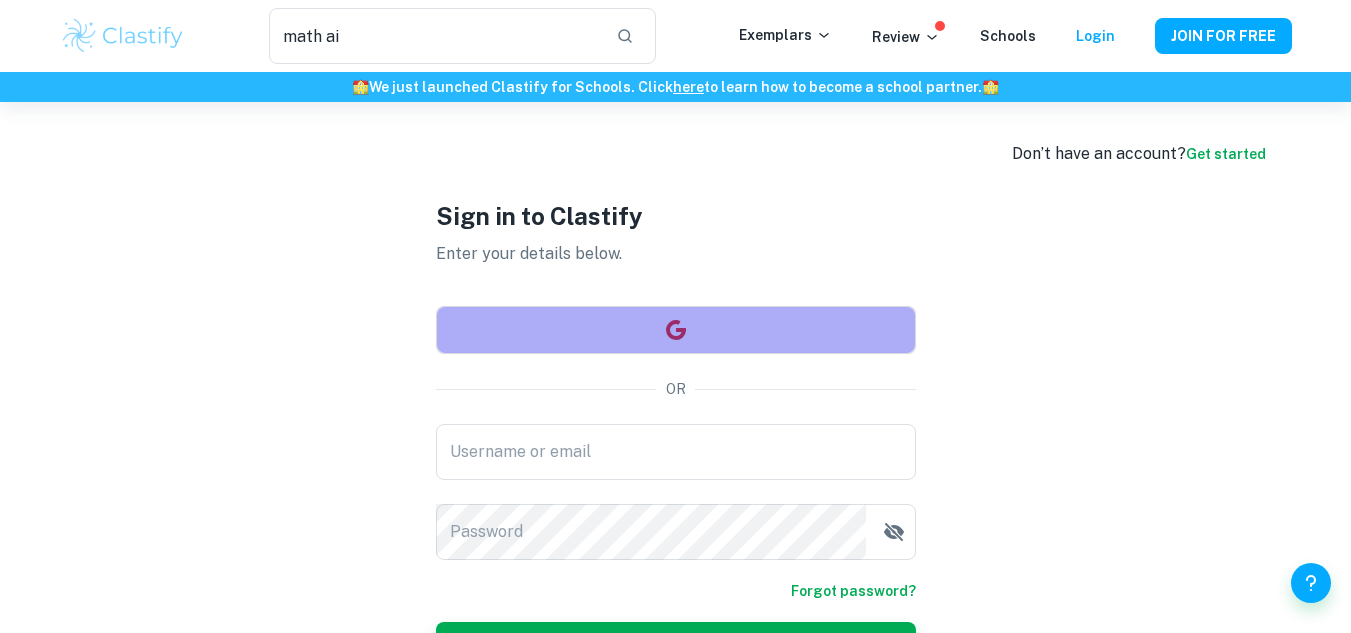 click at bounding box center [676, 330] 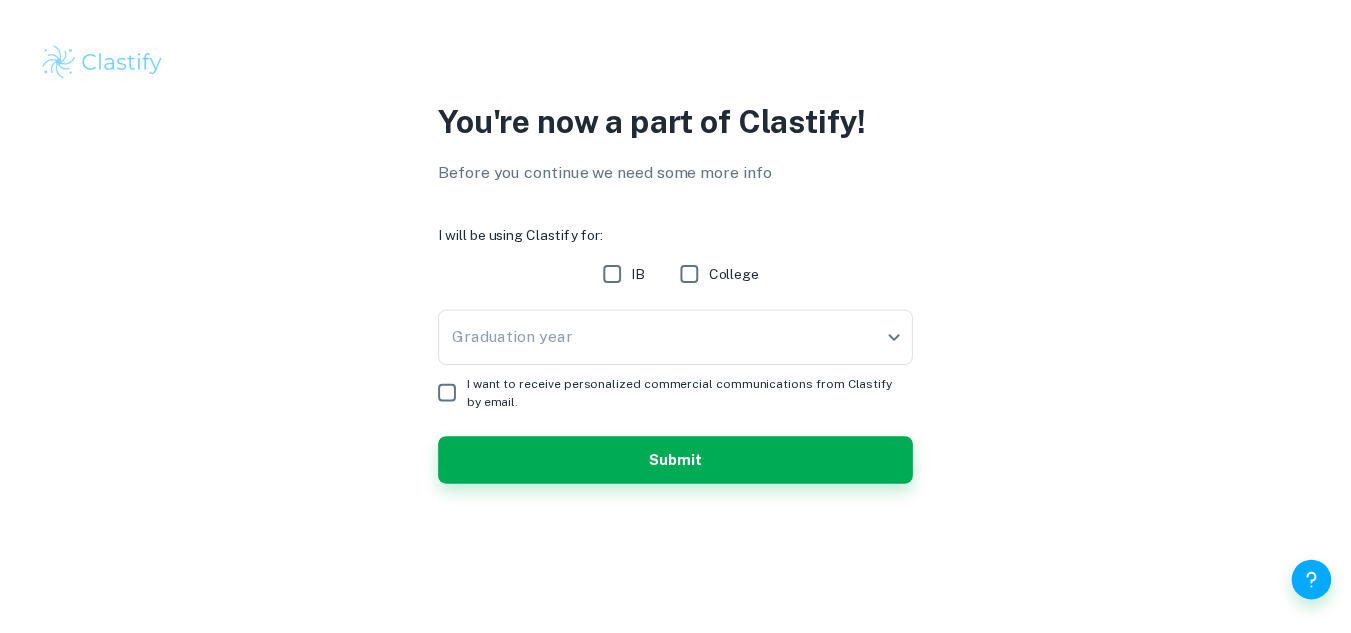 scroll, scrollTop: 0, scrollLeft: 0, axis: both 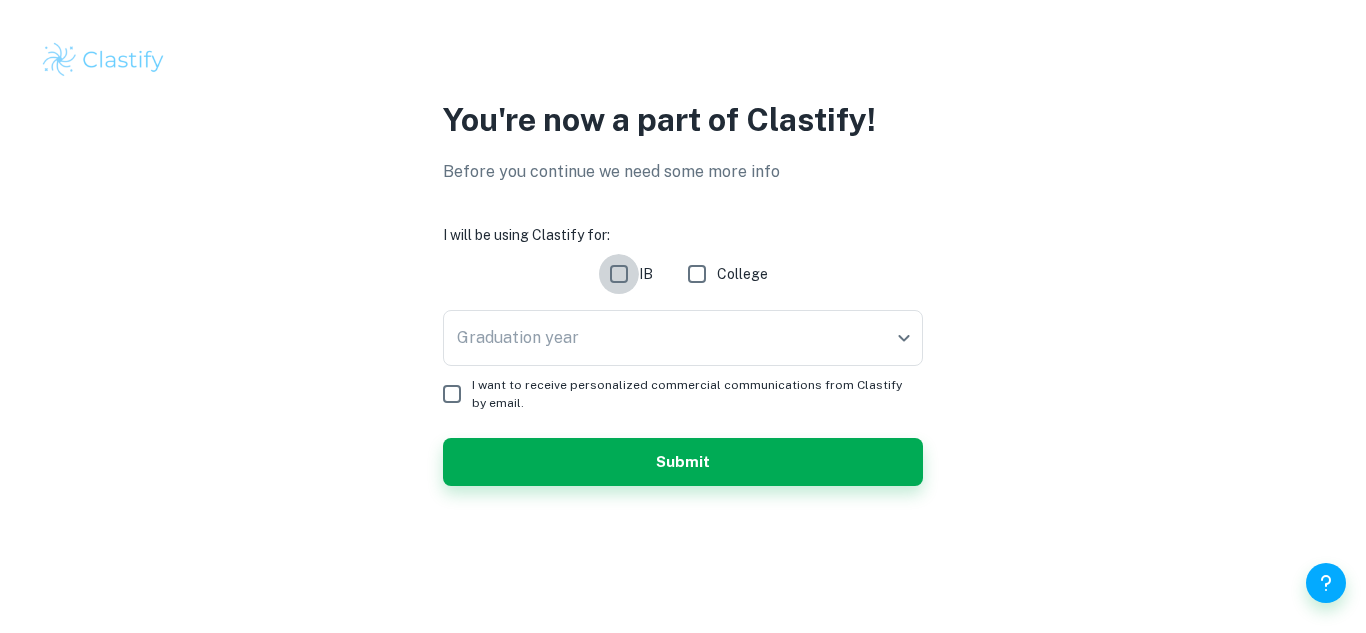 click on "IB" at bounding box center [619, 274] 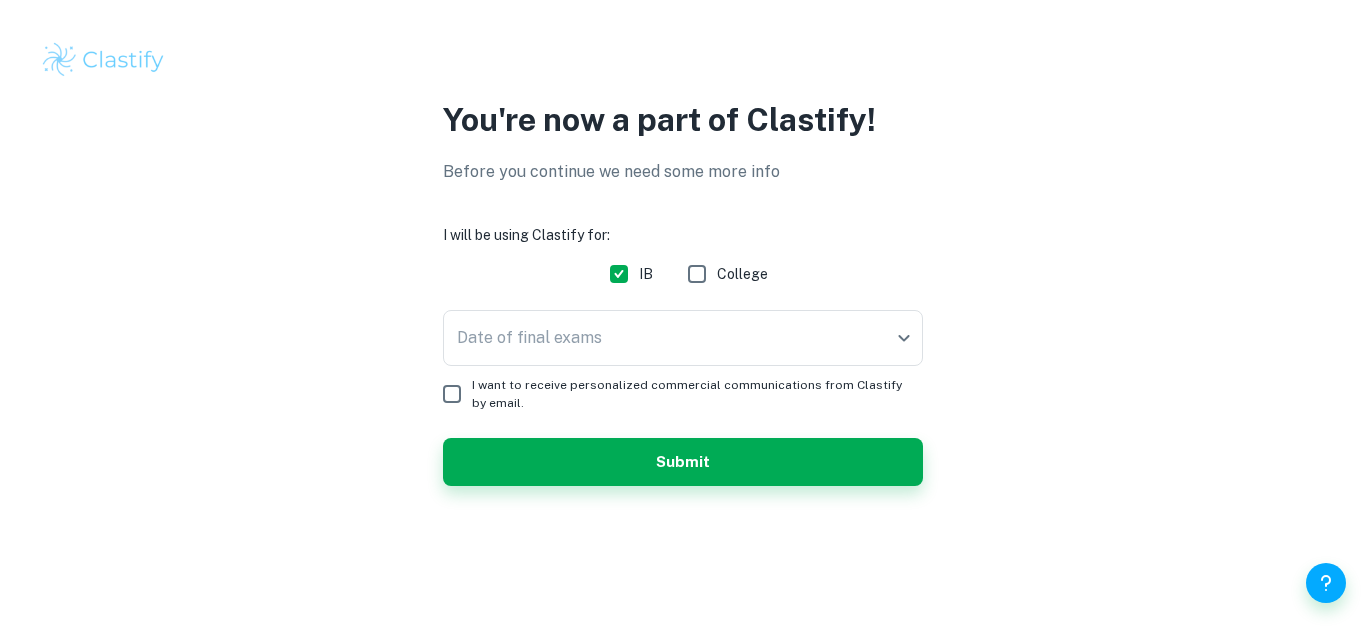 drag, startPoint x: 638, startPoint y: 307, endPoint x: 639, endPoint y: 318, distance: 11.045361 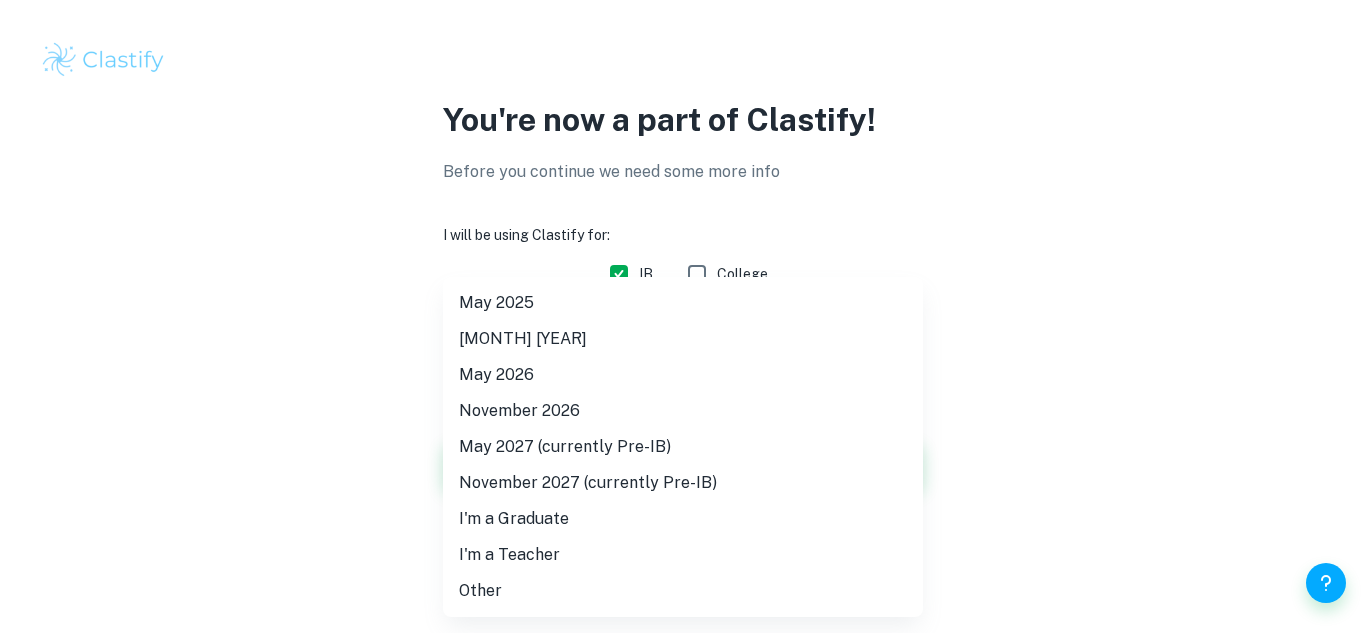 click on "We value your privacy We use cookies to enhance your browsing experience, serve personalised ads or content, and analyse our traffic. By clicking "Accept All", you consent to our use of cookies.   Cookie Policy Customise   Reject All   Accept All   Customise Consent Preferences   We use cookies to help you navigate efficiently and perform certain functions. You will find detailed information about all cookies under each consent category below. The cookies that are categorised as "Necessary" are stored on your browser as they are essential for enabling the basic functionalities of the site. ...  Show more For more information on how Google's third-party cookies operate and handle your data, see:   Google Privacy Policy Necessary Always Active Necessary cookies are required to enable the basic features of this site, such as providing secure log-in or adjusting your consent preferences. These cookies do not store any personally identifiable data. Functional Analytics Performance Advertisement Uncategorised" at bounding box center (683, 316) 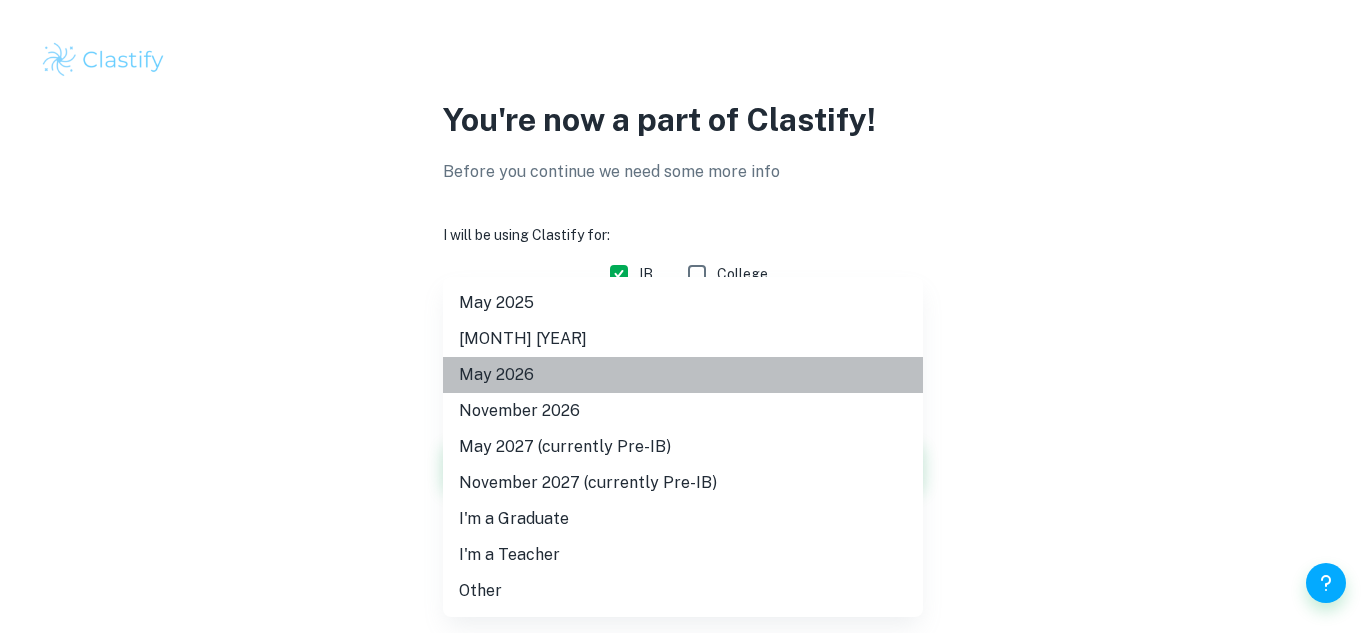 click on "May 2026" at bounding box center (683, 375) 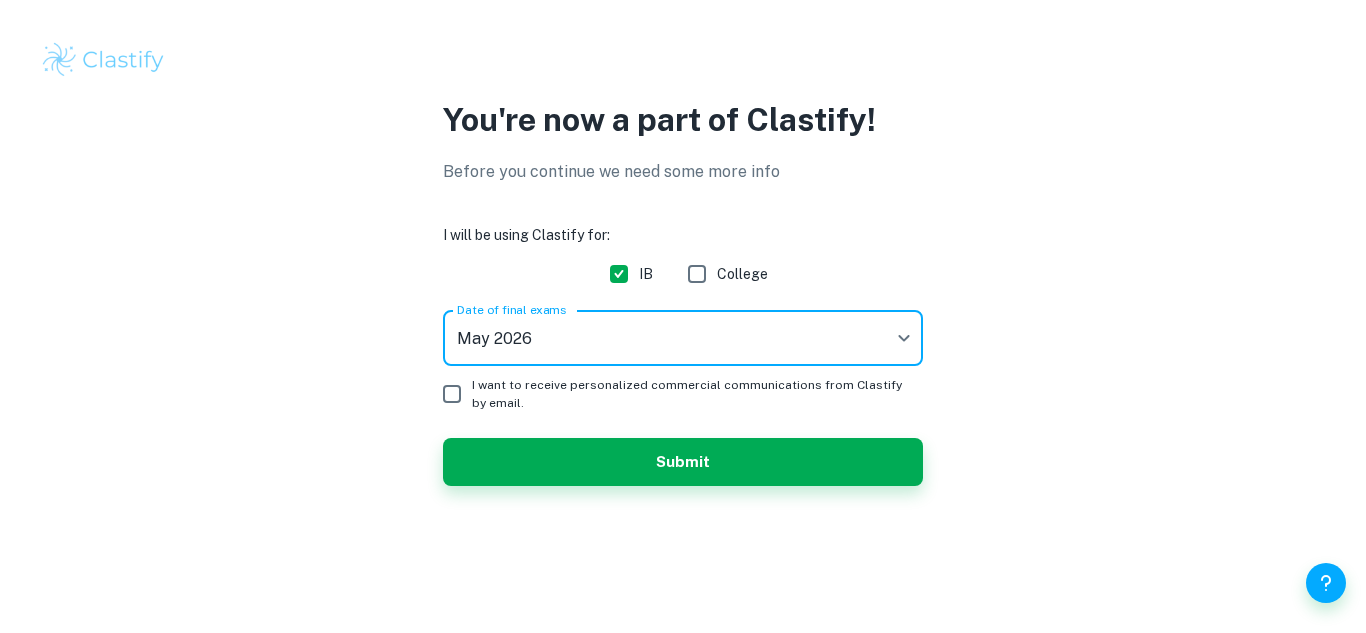 click on "Submit" at bounding box center [683, 462] 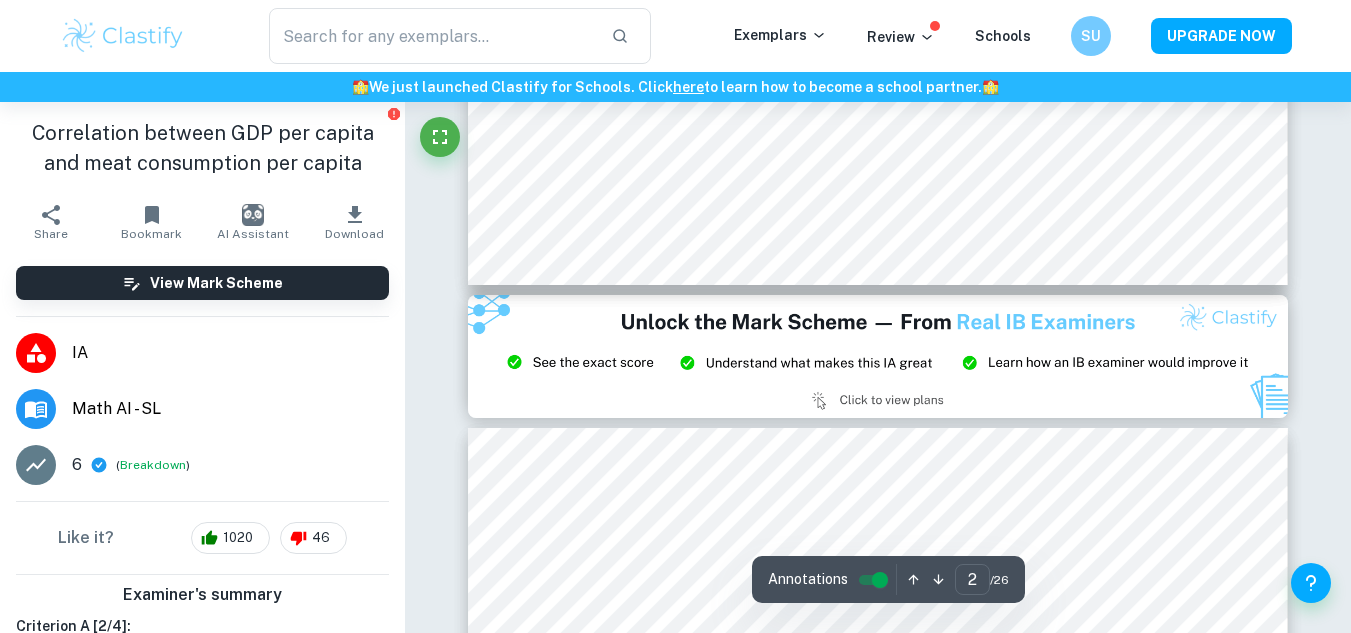 scroll, scrollTop: 1200, scrollLeft: 0, axis: vertical 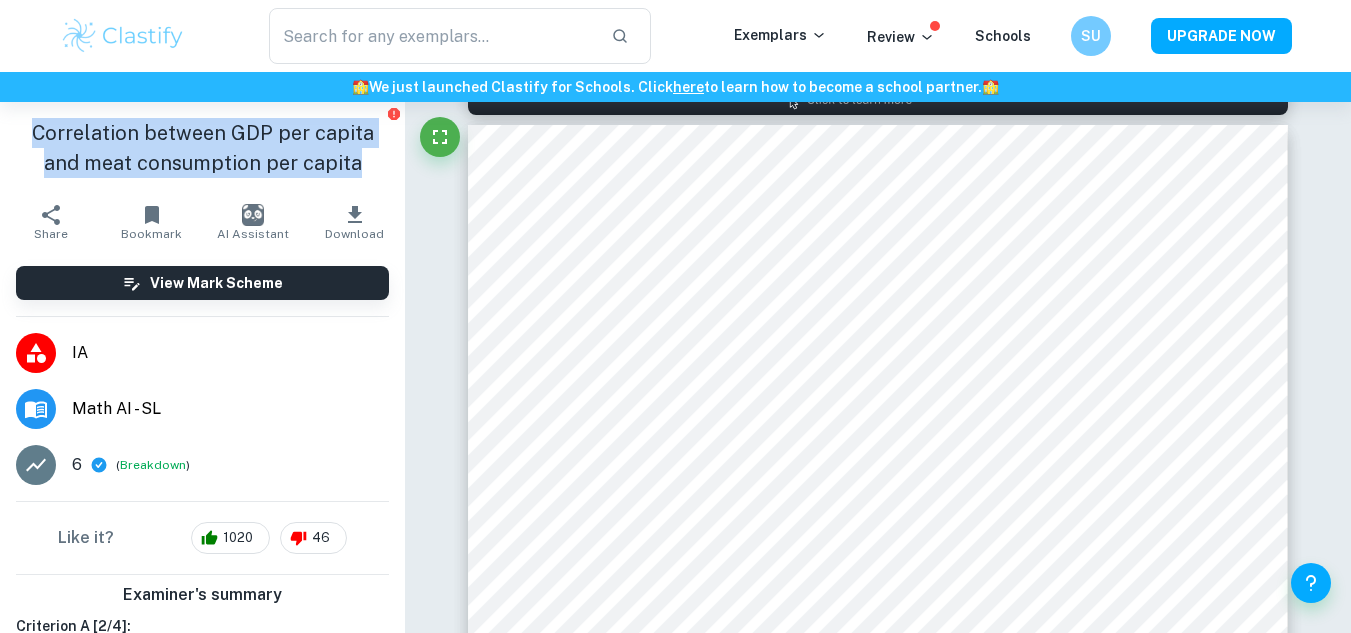 drag, startPoint x: 26, startPoint y: 127, endPoint x: 395, endPoint y: 168, distance: 371.27078 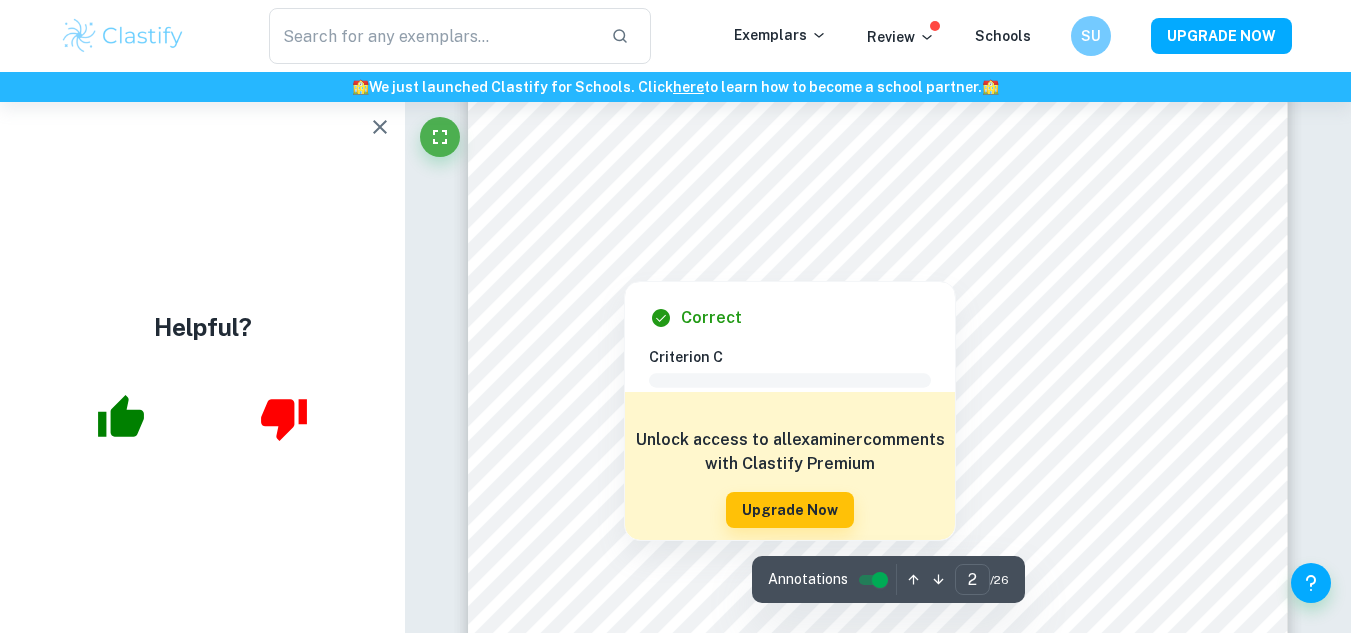 scroll, scrollTop: 1300, scrollLeft: 0, axis: vertical 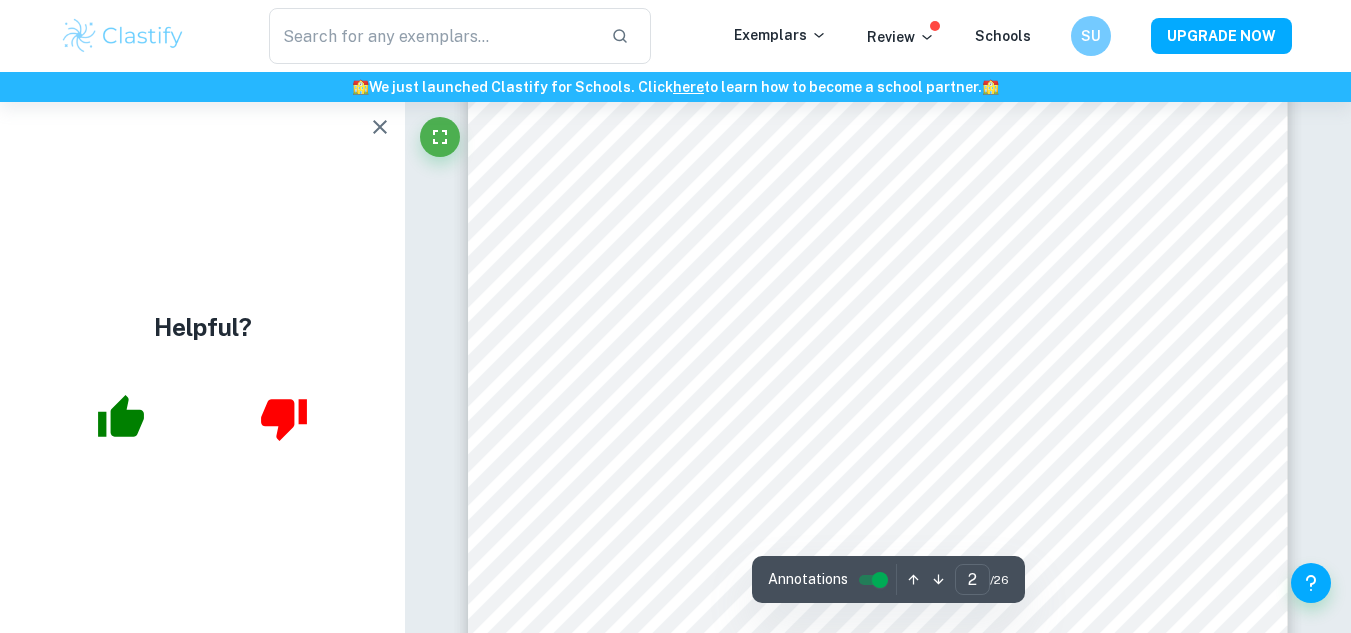 click 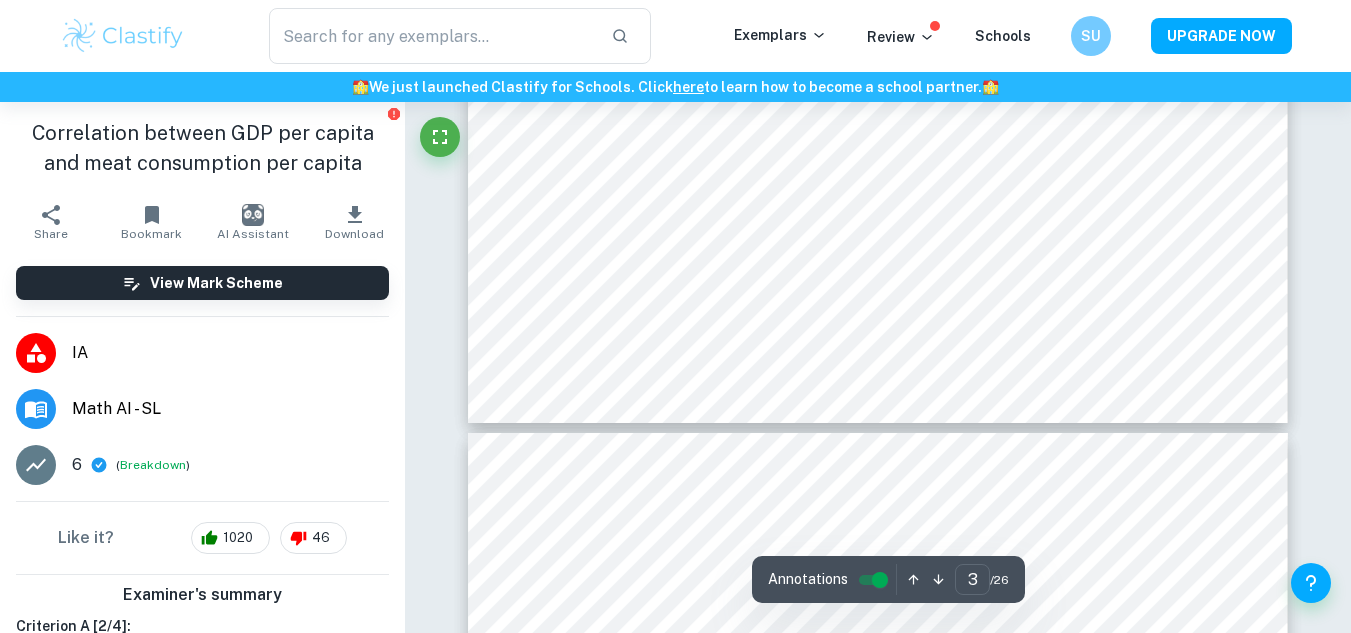 scroll, scrollTop: 2900, scrollLeft: 0, axis: vertical 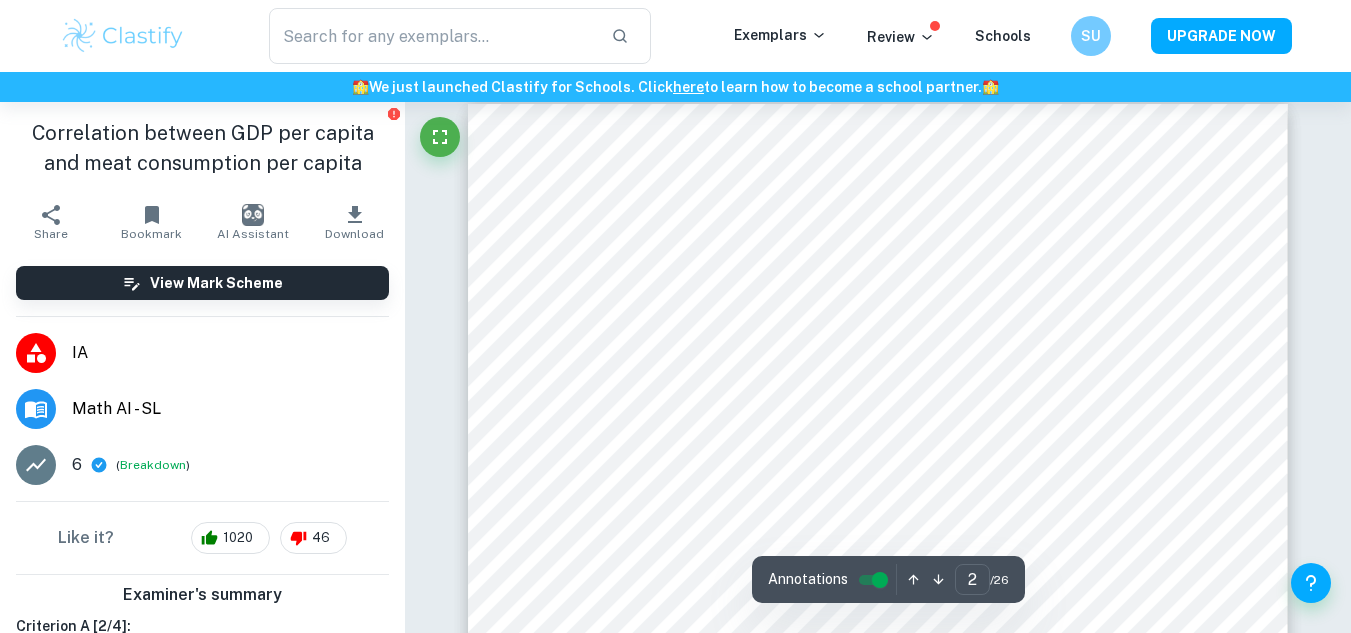 type on "1" 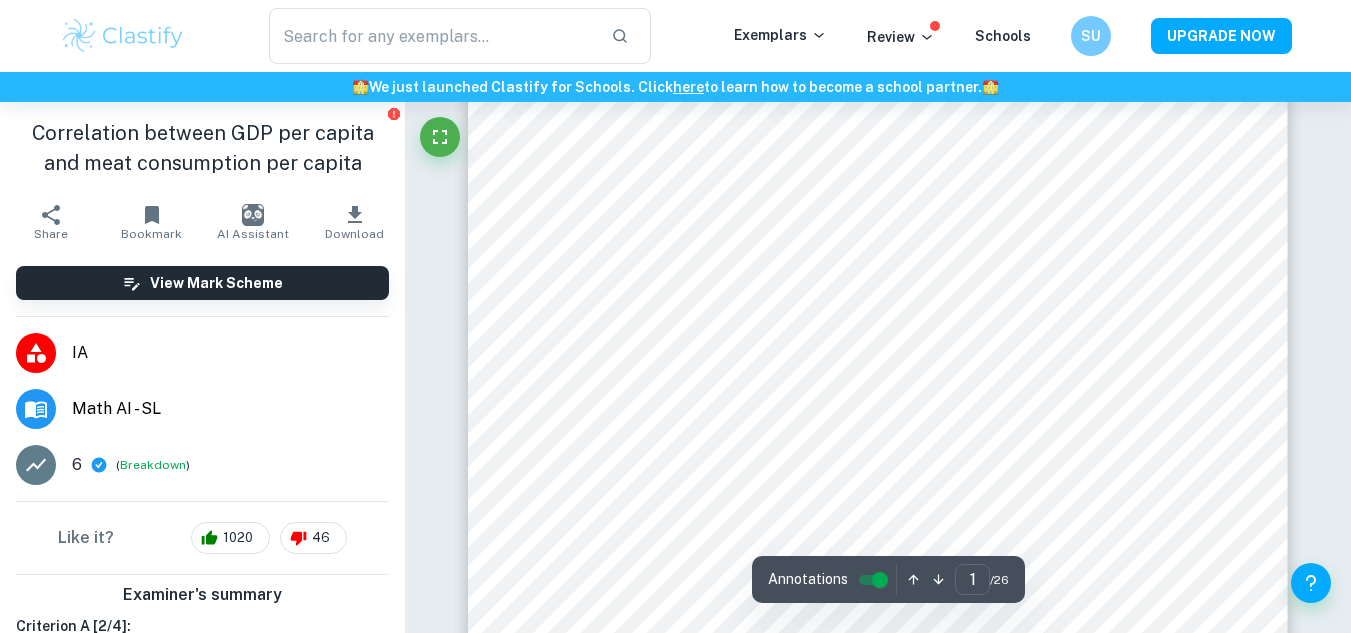 scroll, scrollTop: 200, scrollLeft: 0, axis: vertical 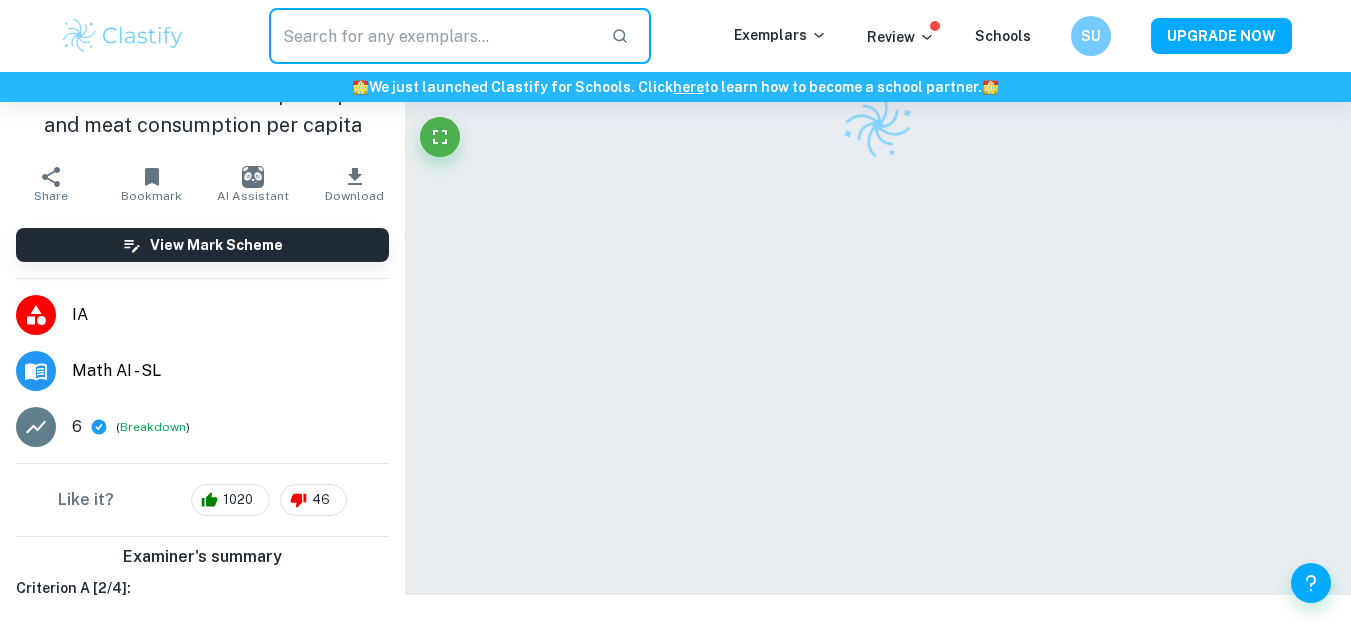 click at bounding box center [432, 36] 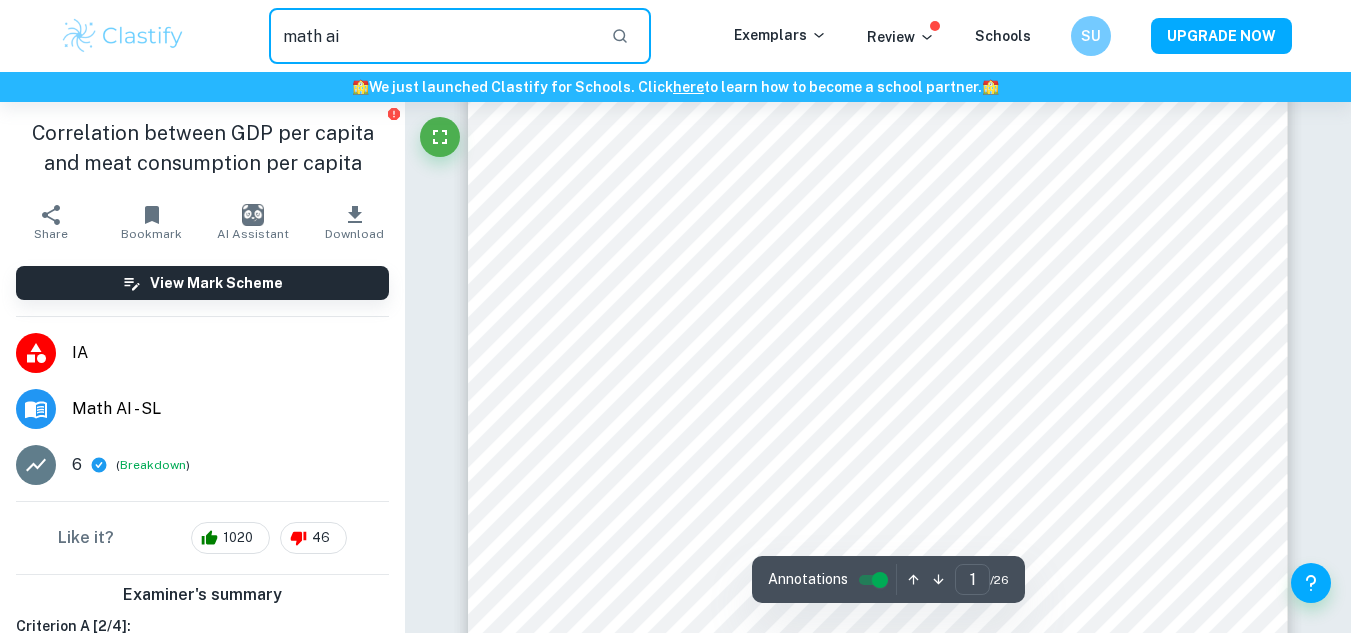 type on "math ai" 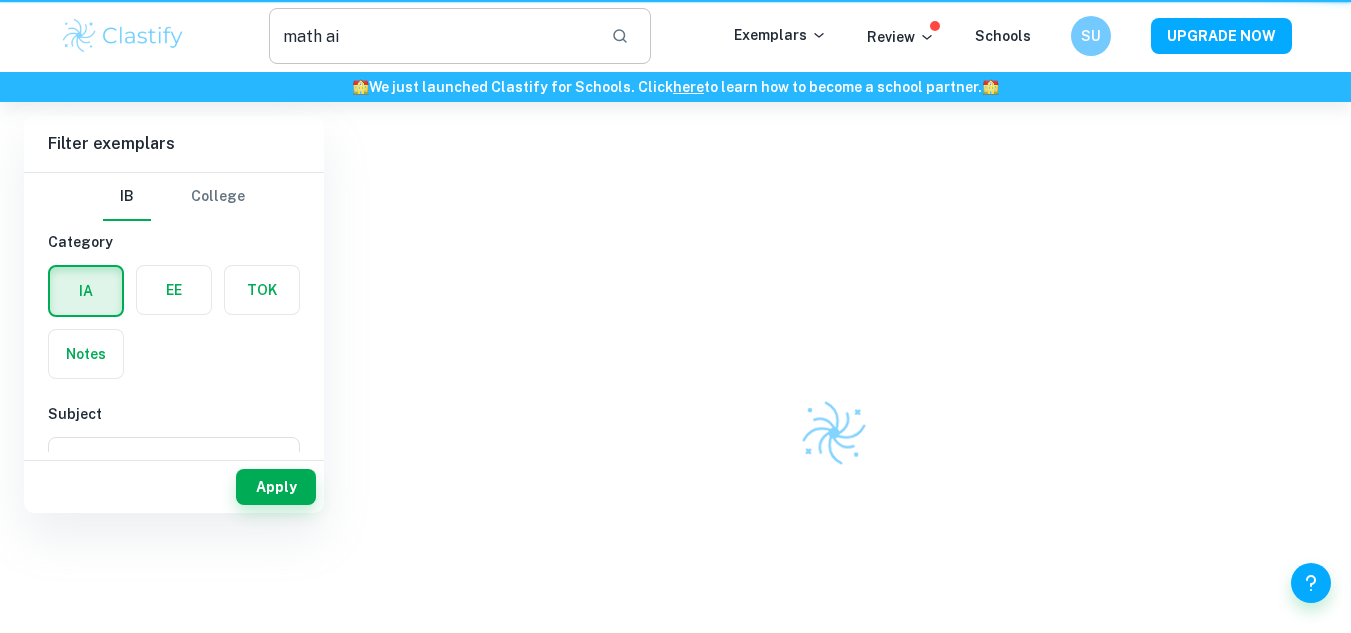 scroll, scrollTop: 0, scrollLeft: 0, axis: both 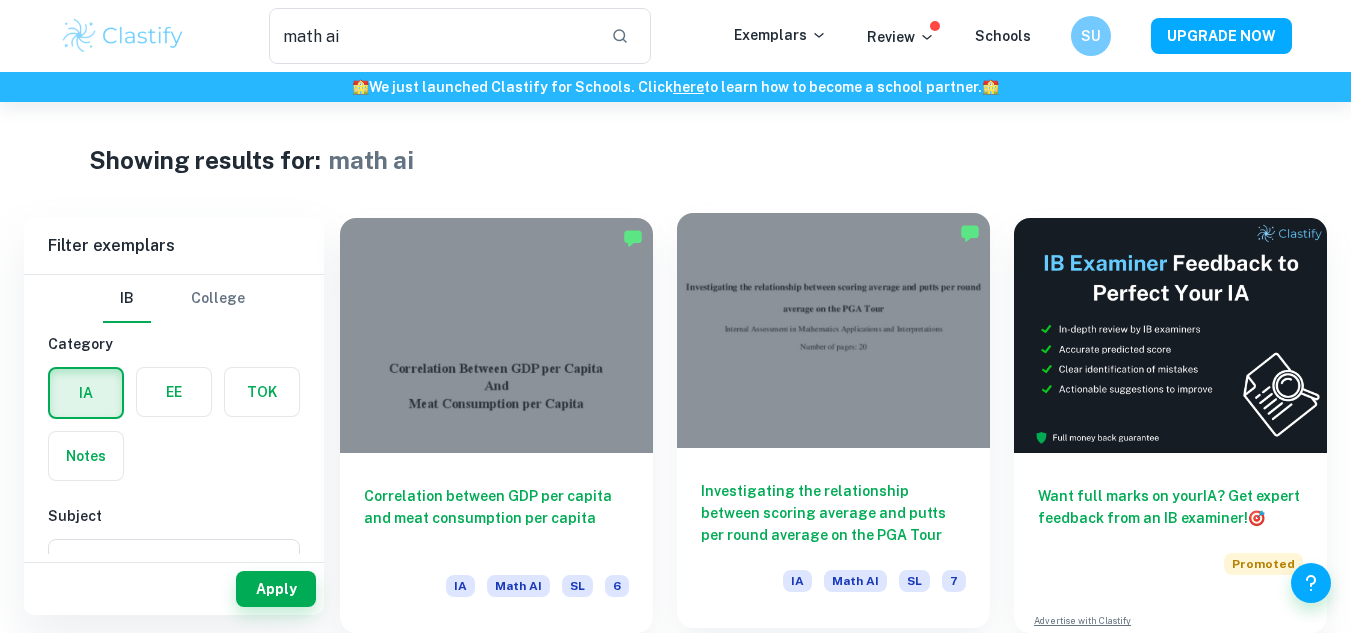 click on "Investigating the relationship between scoring average and putts per round  average on the PGA Tour" at bounding box center [833, 513] 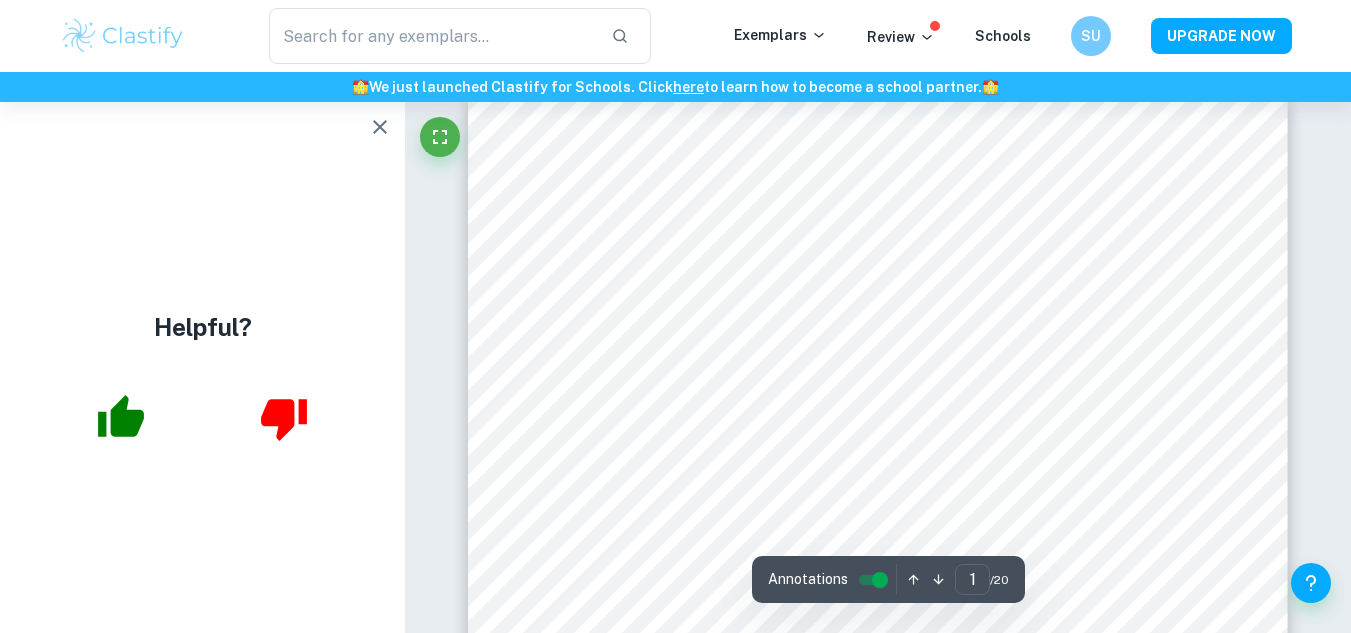 scroll, scrollTop: 0, scrollLeft: 0, axis: both 